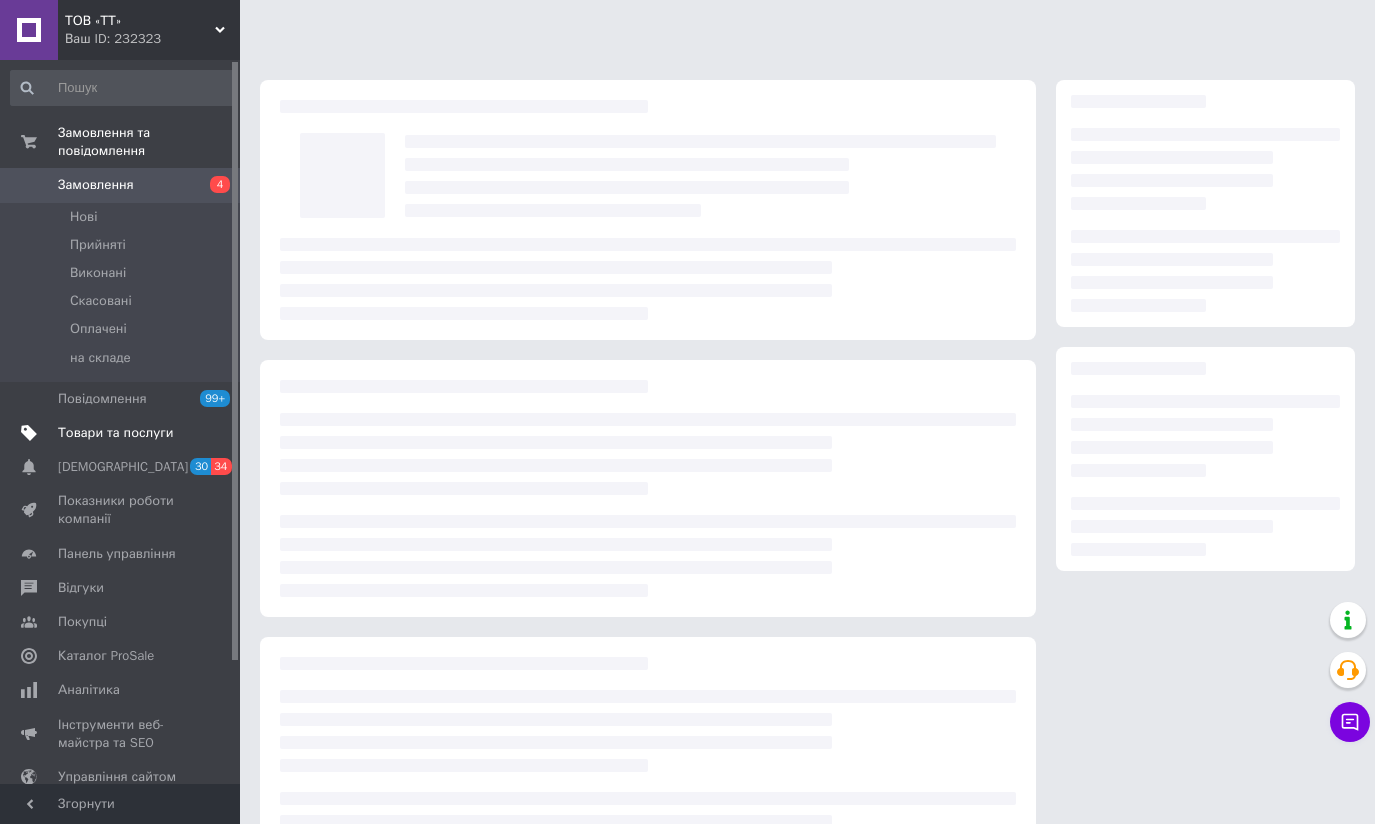 scroll, scrollTop: 0, scrollLeft: 0, axis: both 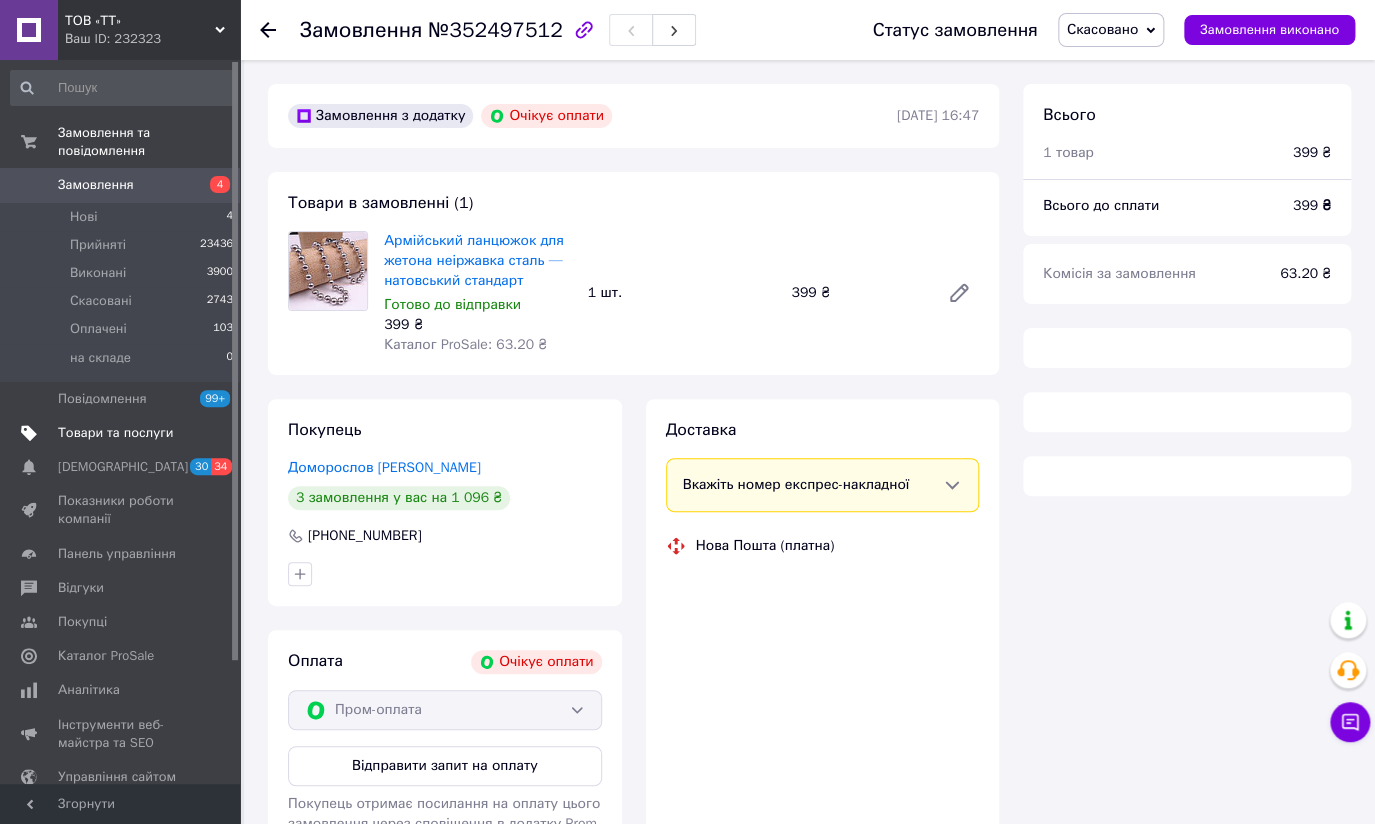 click on "Товари та послуги" at bounding box center (115, 433) 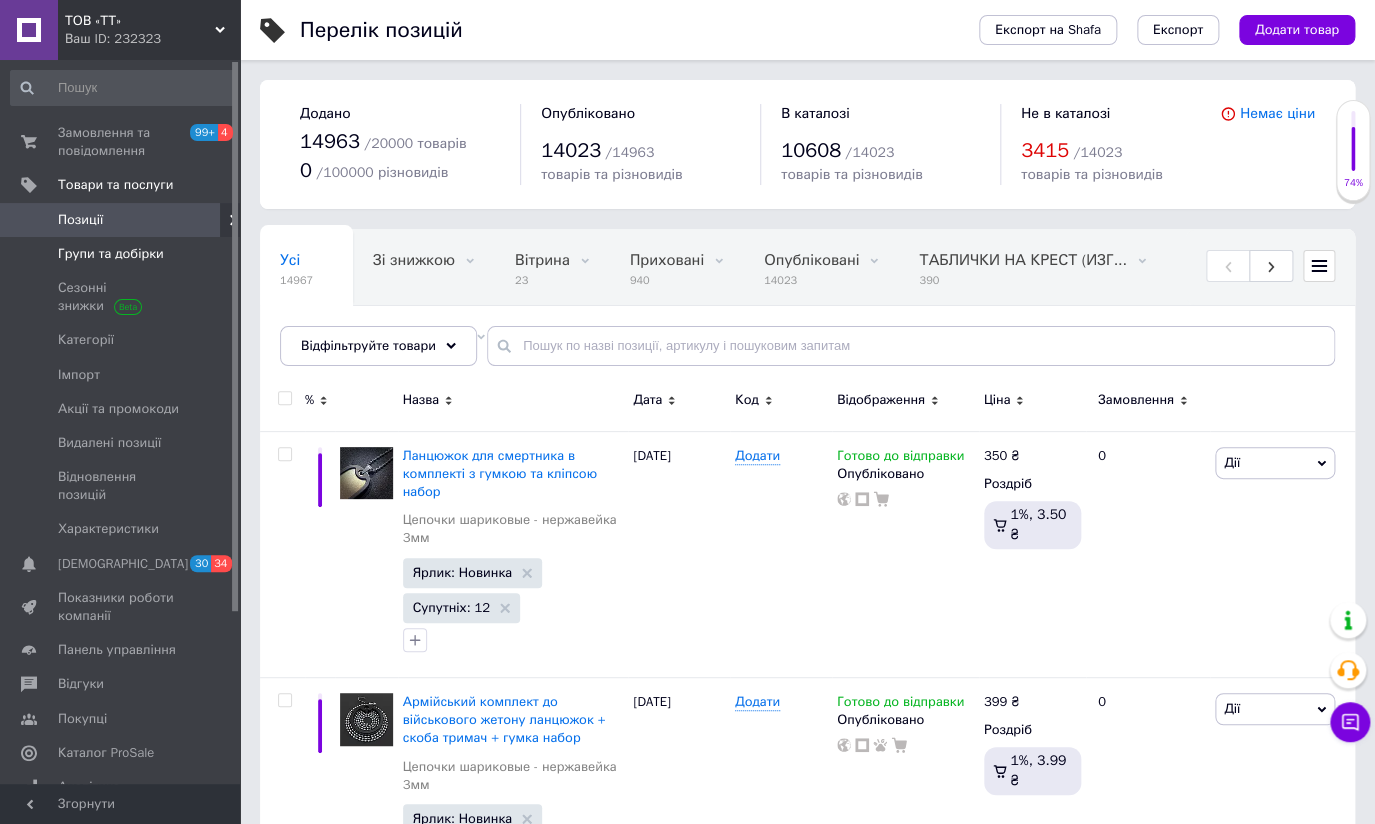 click on "Групи та добірки" at bounding box center (111, 254) 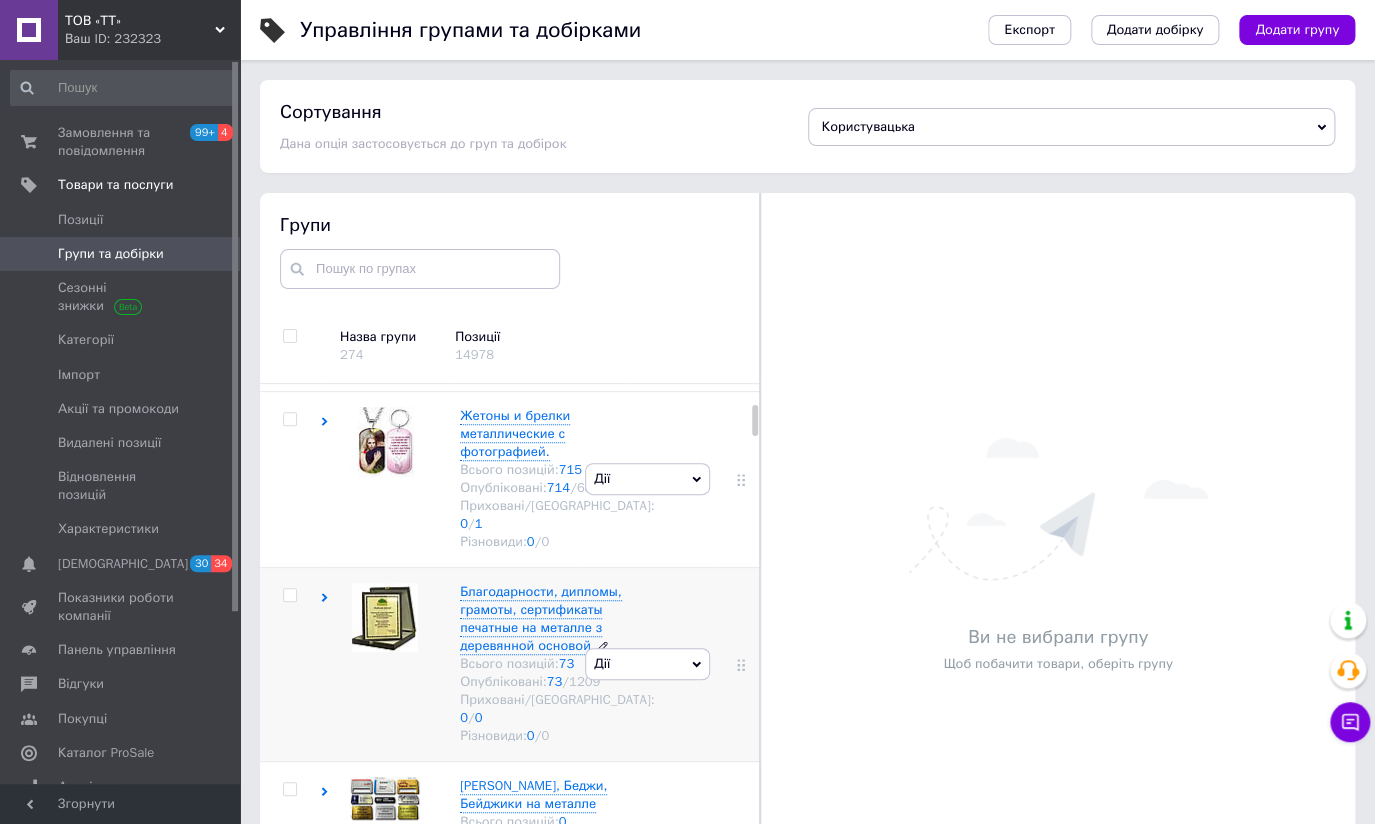 scroll, scrollTop: 527, scrollLeft: 0, axis: vertical 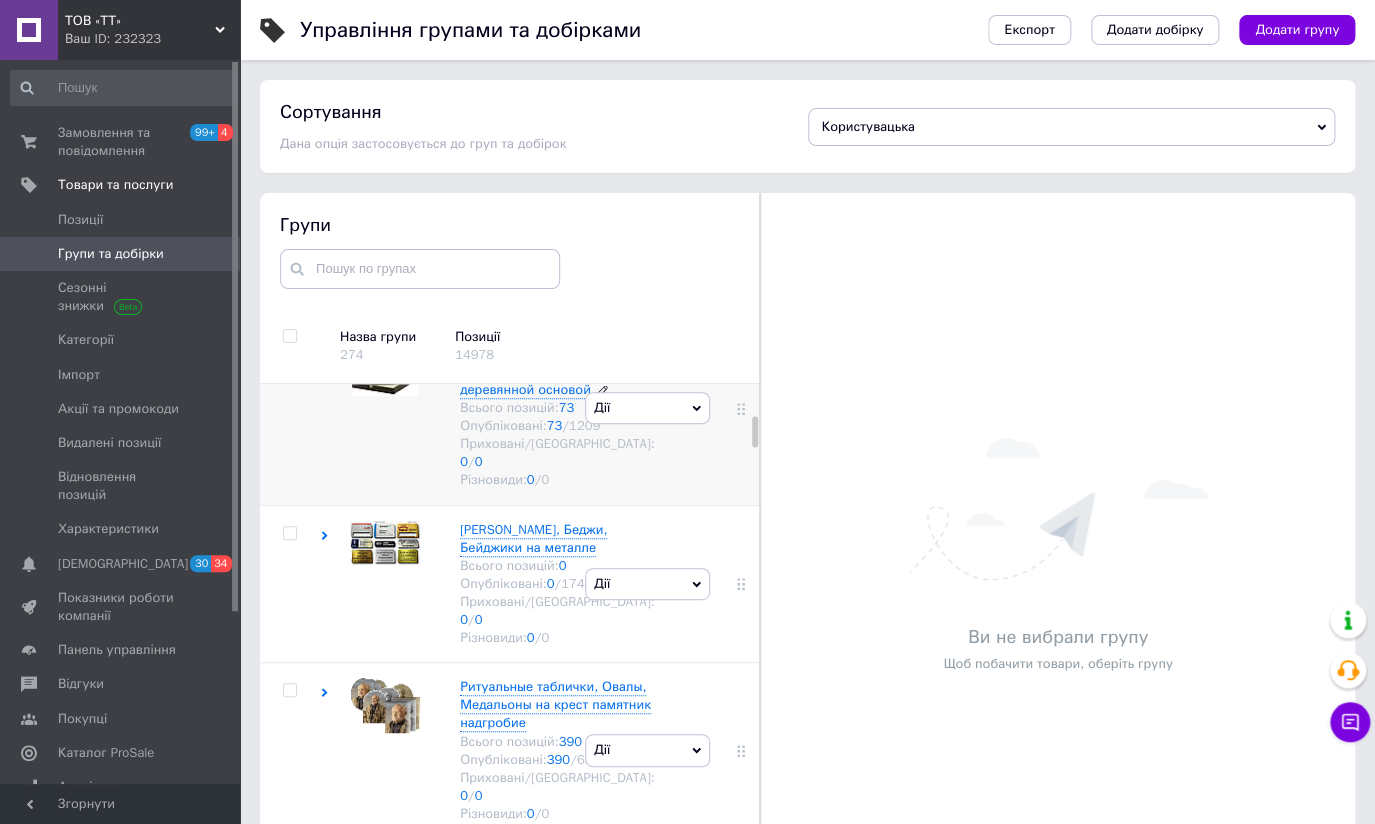 click on "Благодарности, дипломы, грамоты, сертификаты печатные на металле з деревянной основой" at bounding box center [541, 363] 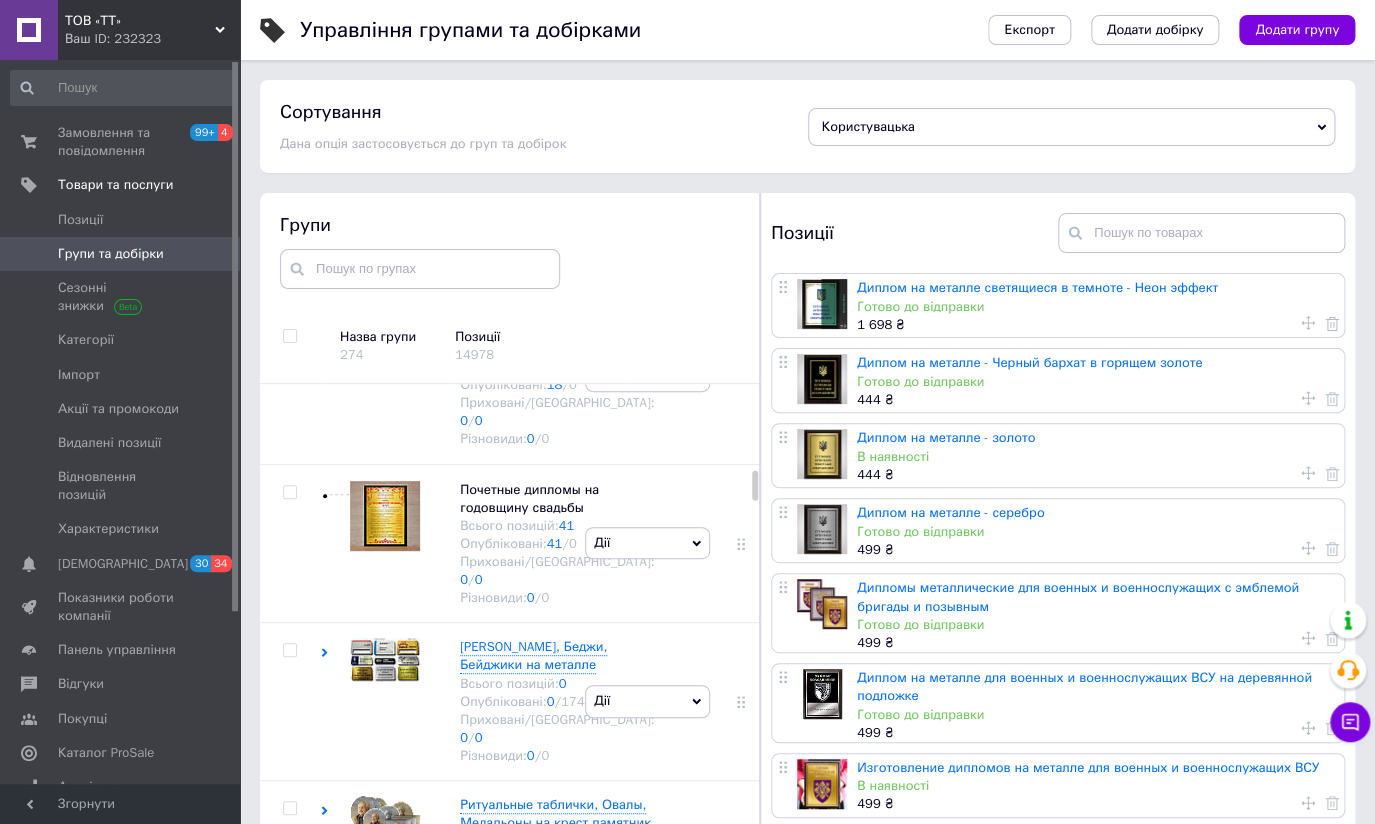 scroll, scrollTop: 1800, scrollLeft: 0, axis: vertical 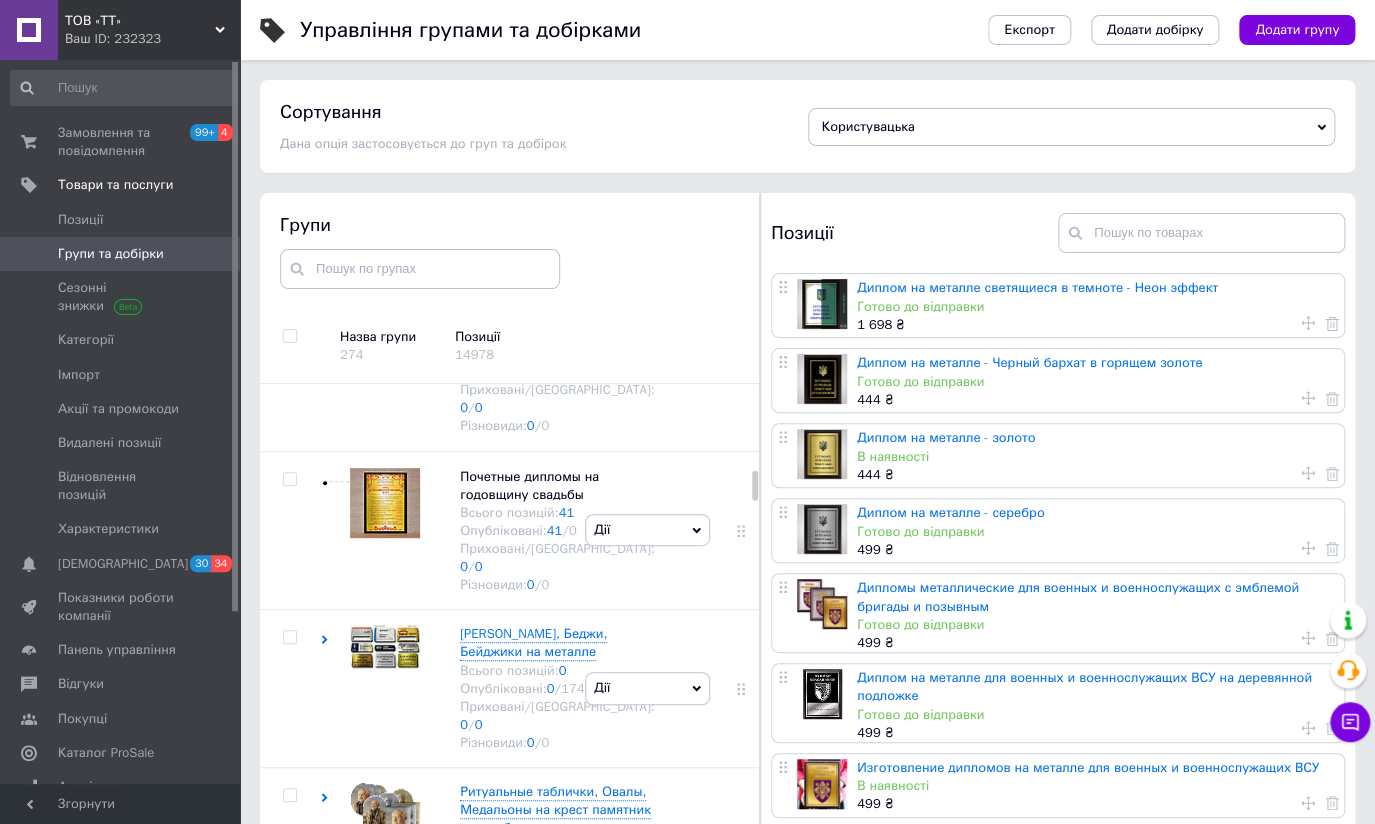 click 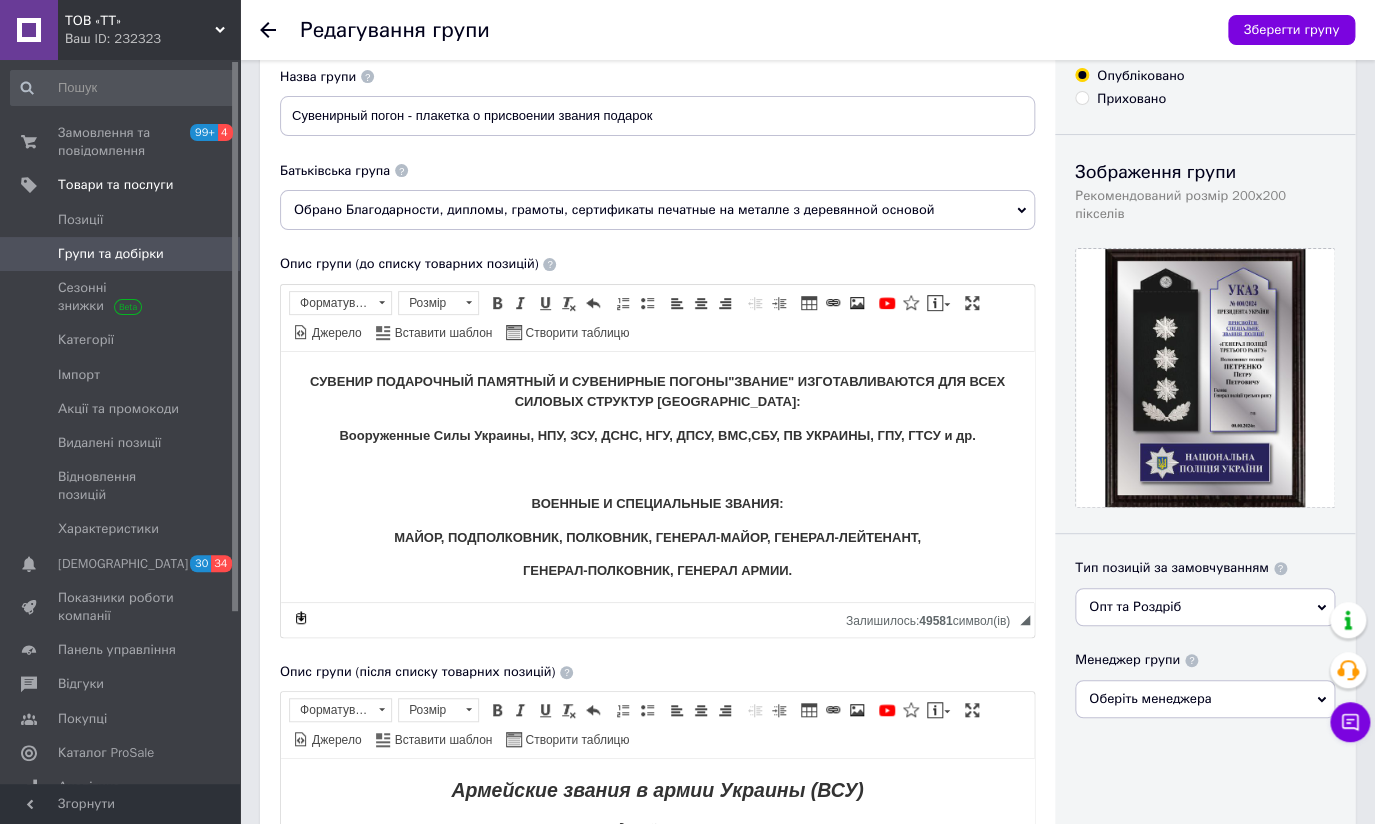 scroll, scrollTop: 90, scrollLeft: 0, axis: vertical 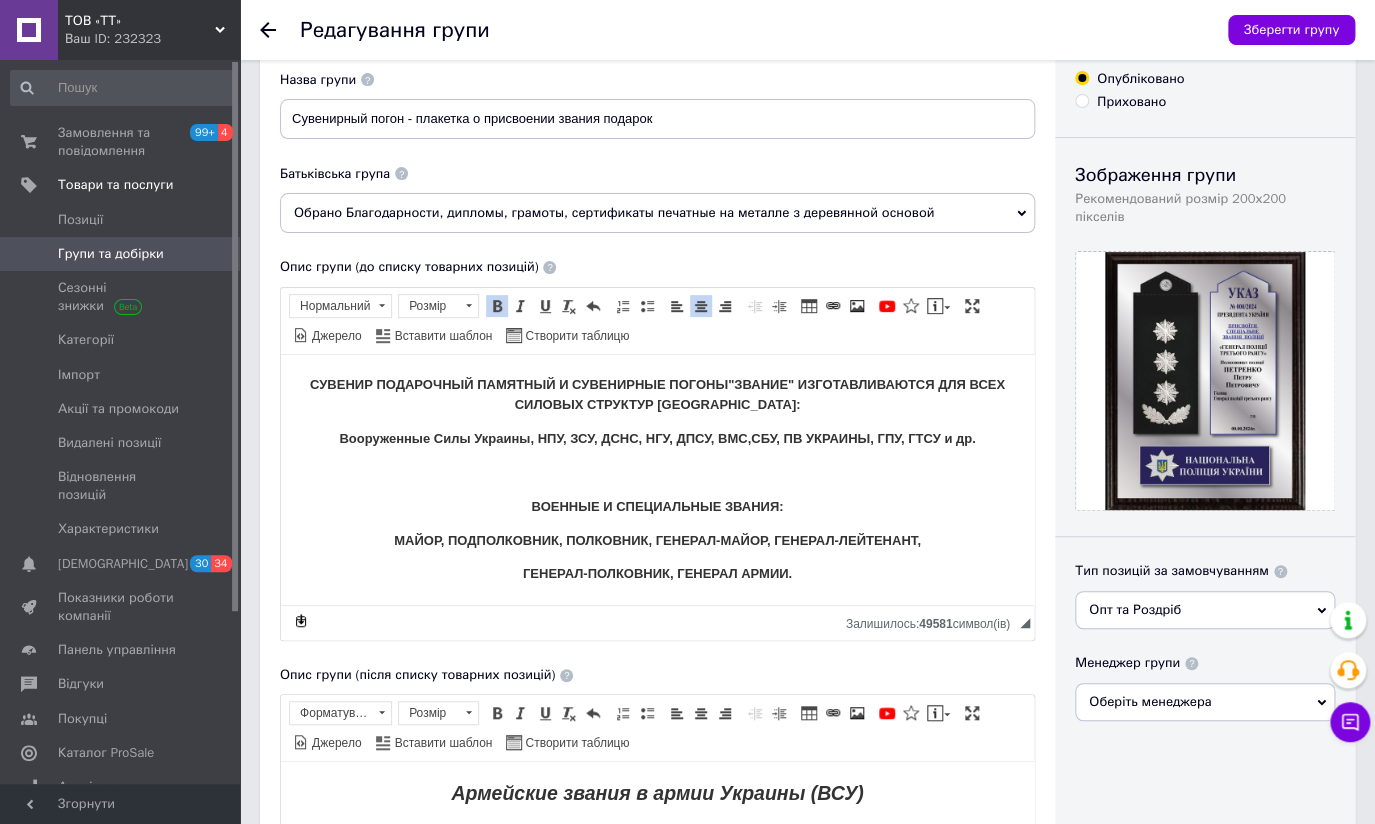 click on "ГЕНЕРАЛ-ПОЛКОВНИК, ГЕНЕРАЛ АРМИИ." at bounding box center (657, 573) 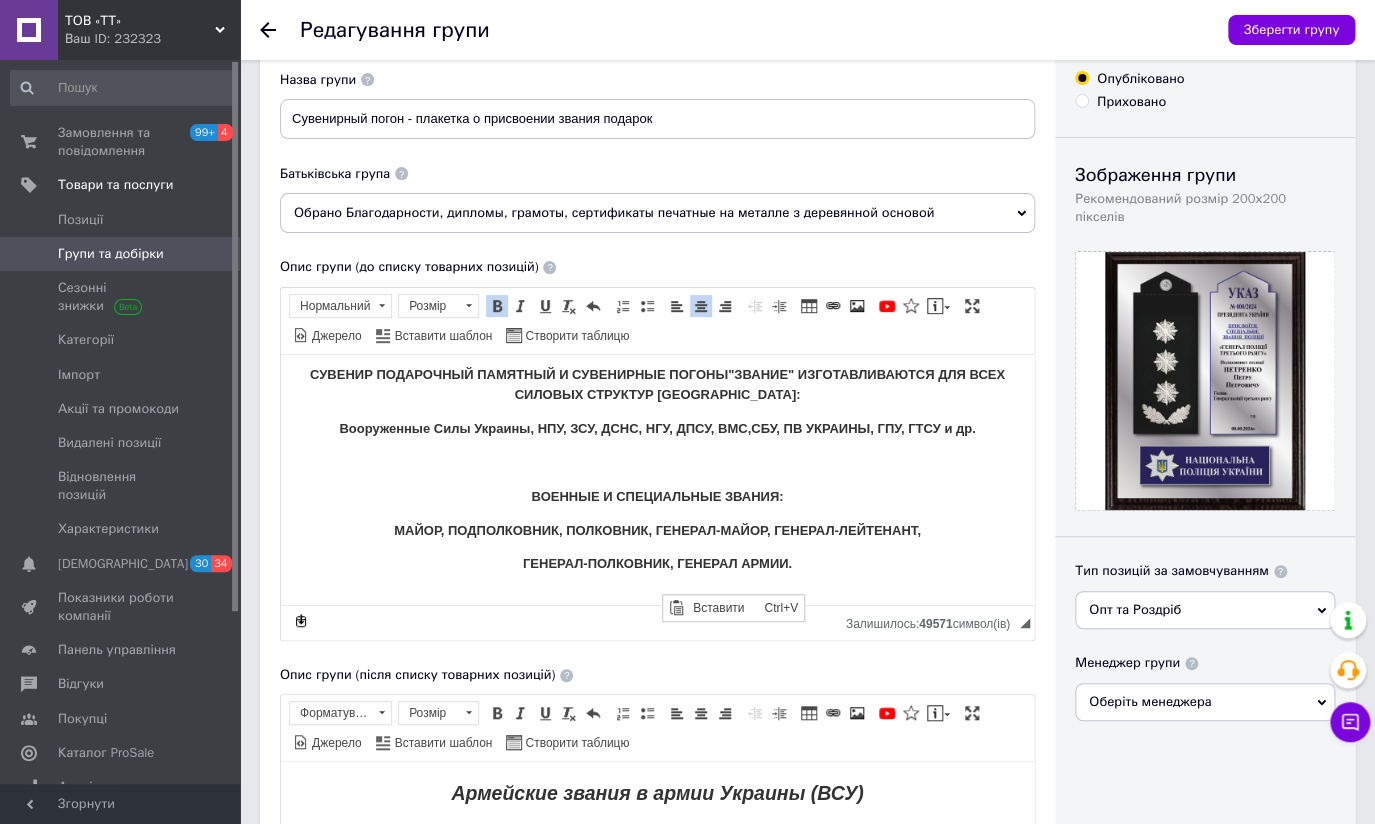 scroll, scrollTop: 0, scrollLeft: 0, axis: both 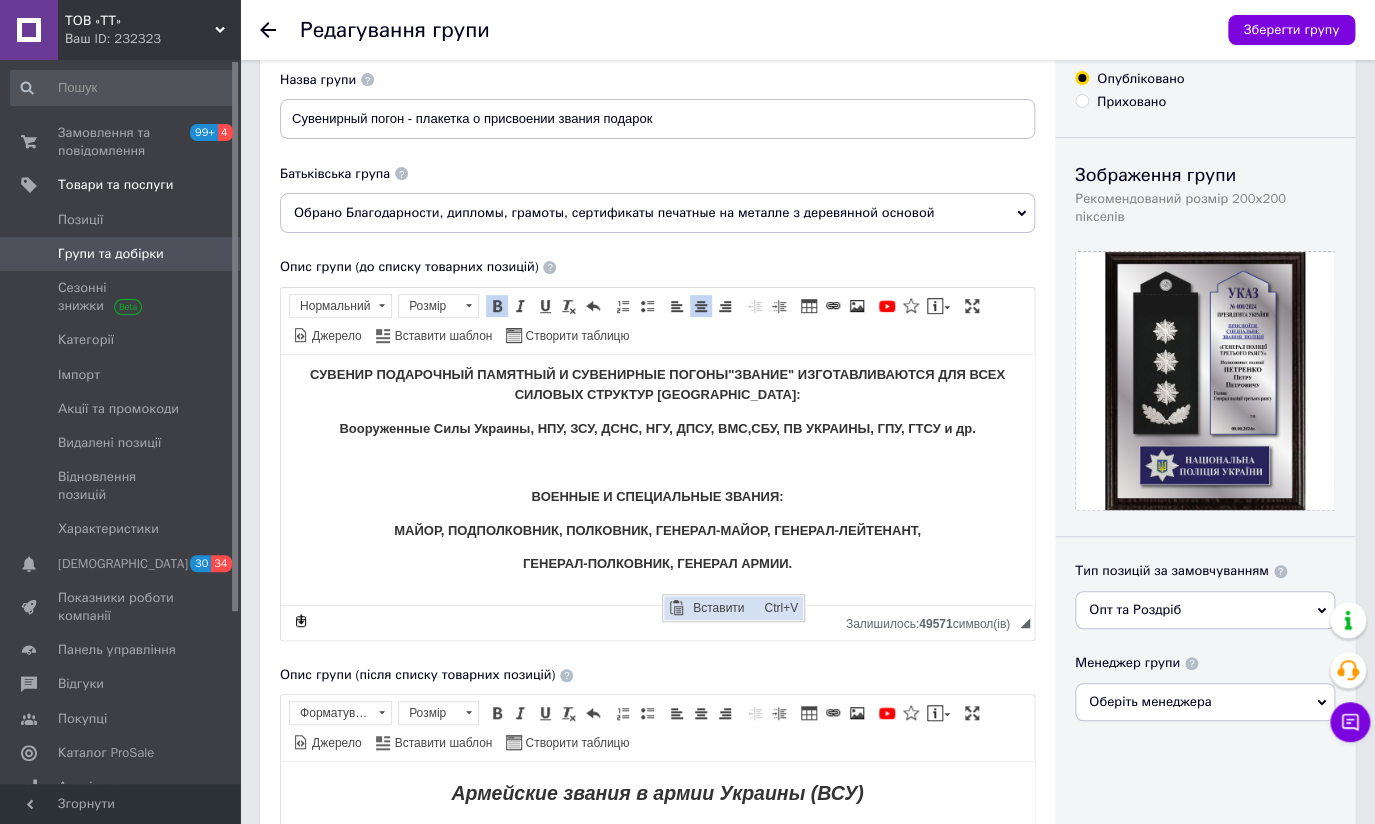 click on "Вставити" at bounding box center [723, 607] 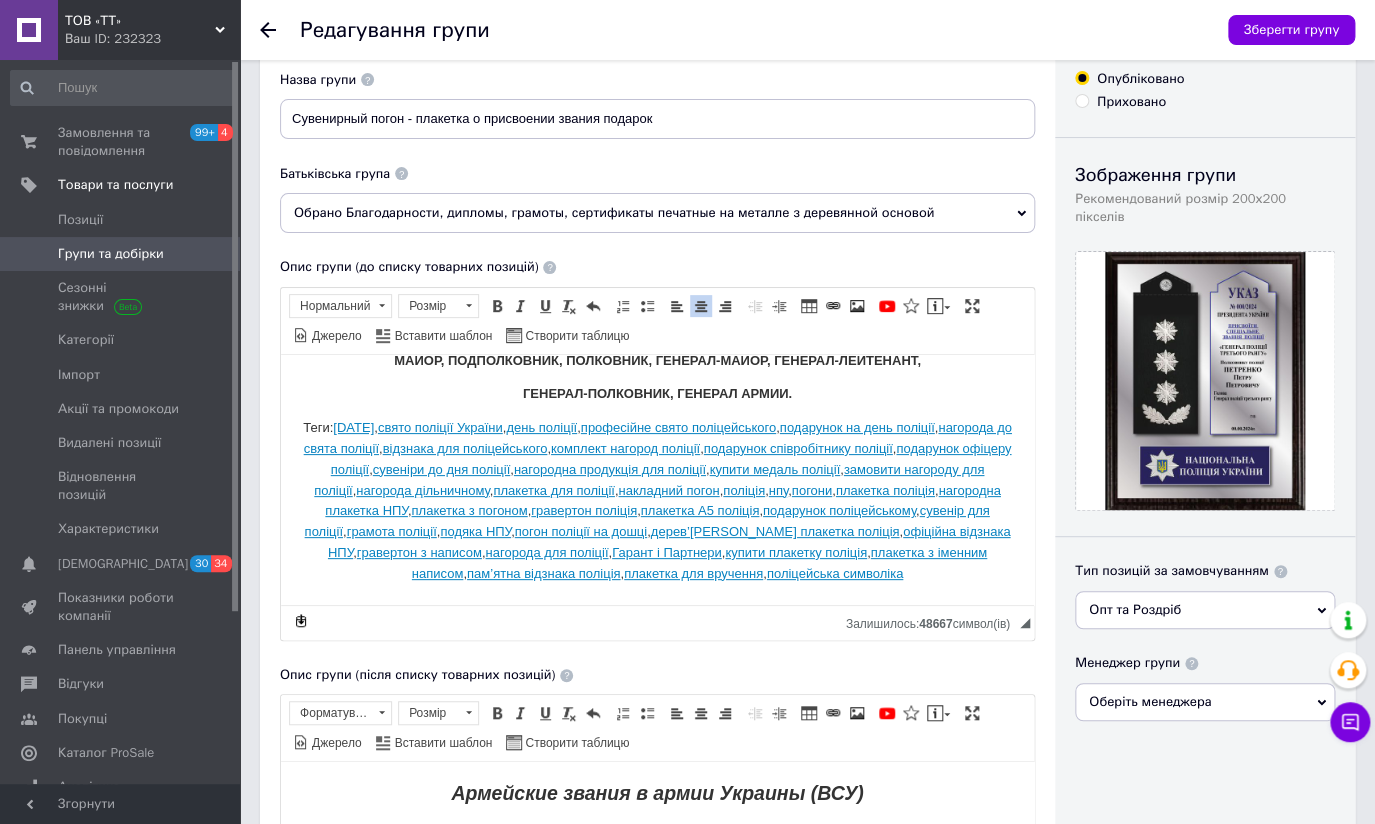 scroll, scrollTop: 268, scrollLeft: 0, axis: vertical 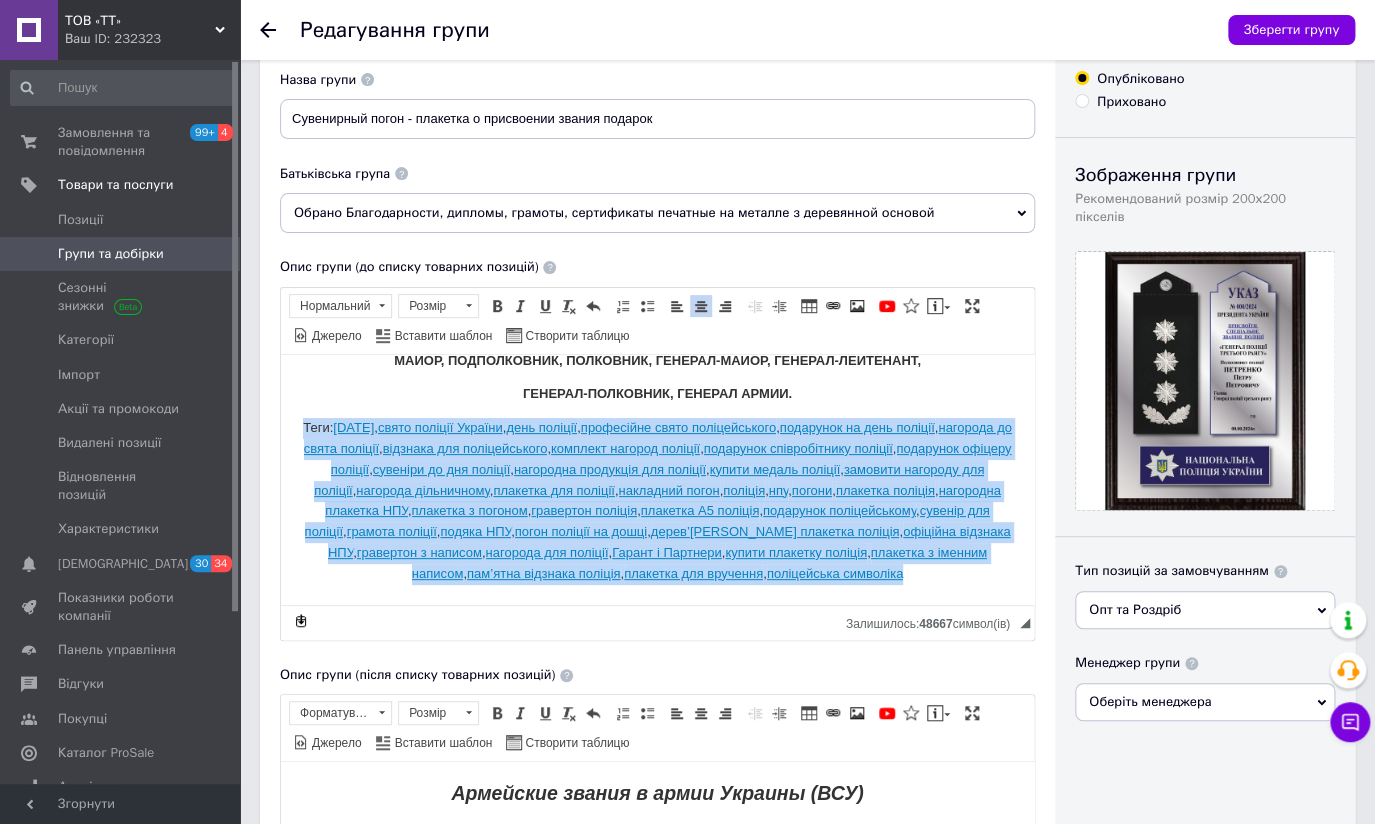 drag, startPoint x: 858, startPoint y: 575, endPoint x: 560, endPoint y: 775, distance: 358.89273 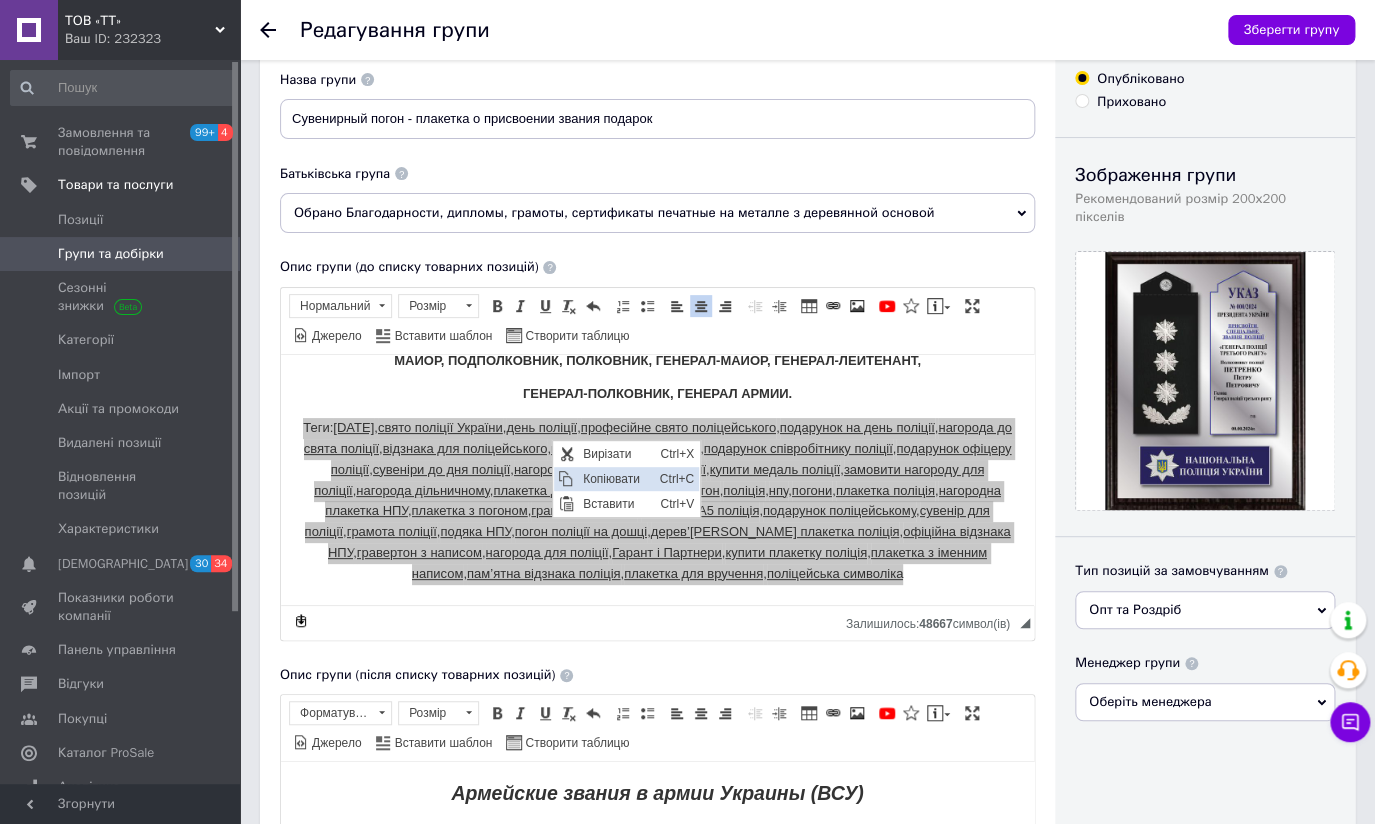 click on "Копіювати" at bounding box center (616, 478) 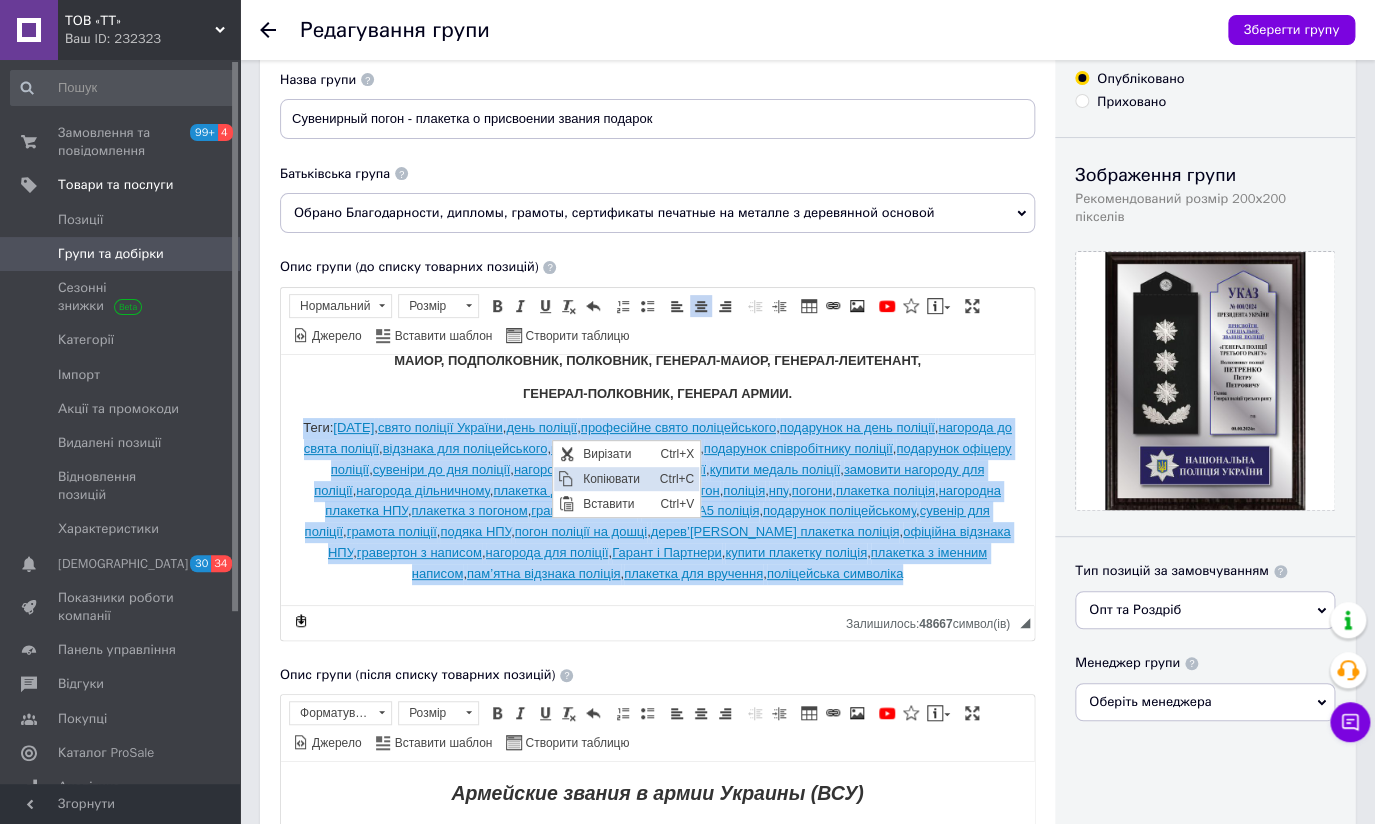 copy on "Теги:  день національної поліції України ,  свято поліції України ,  день поліції ,  професійне свято поліцейського ,  подарунок на день поліції ,  нагорода до свята поліції ,  відзнака для поліцейського ,  комплект нагород поліції ,  подарунок співробітнику поліції ,  подарунок офіцеру поліції ,  сувеніри до дня поліції ,  нагородна продукція для поліції ,  купити медаль поліції ,  замовити нагороду для поліції ,  нагорода дільничному ,  плакетка для поліції ,  накладний погон ,  поліція ,  нпу ,  погони ,  плакетка поліція ,  нагородна плакетка НПУ ,  плакетка з погоном ,  гравертон поліція ,  плакетка А5 поліція ,  подарунок поліцейському ,  сувенір для поліції ,  грамота поліції ,  подяка НПУ ,  погон поліції на дошці ,  дерев’яна плакетка поліція ,  офіційна відзнака НПУ ,  гравертон з написом ,  нагорода для поліції ,  Гарант і Партнери ,  купити плакетку поліція ,  плакетка з іменним написом ,  пам’ятна відзнака поліція ,  плакетка для вручення ,  поліцейська символіка..." 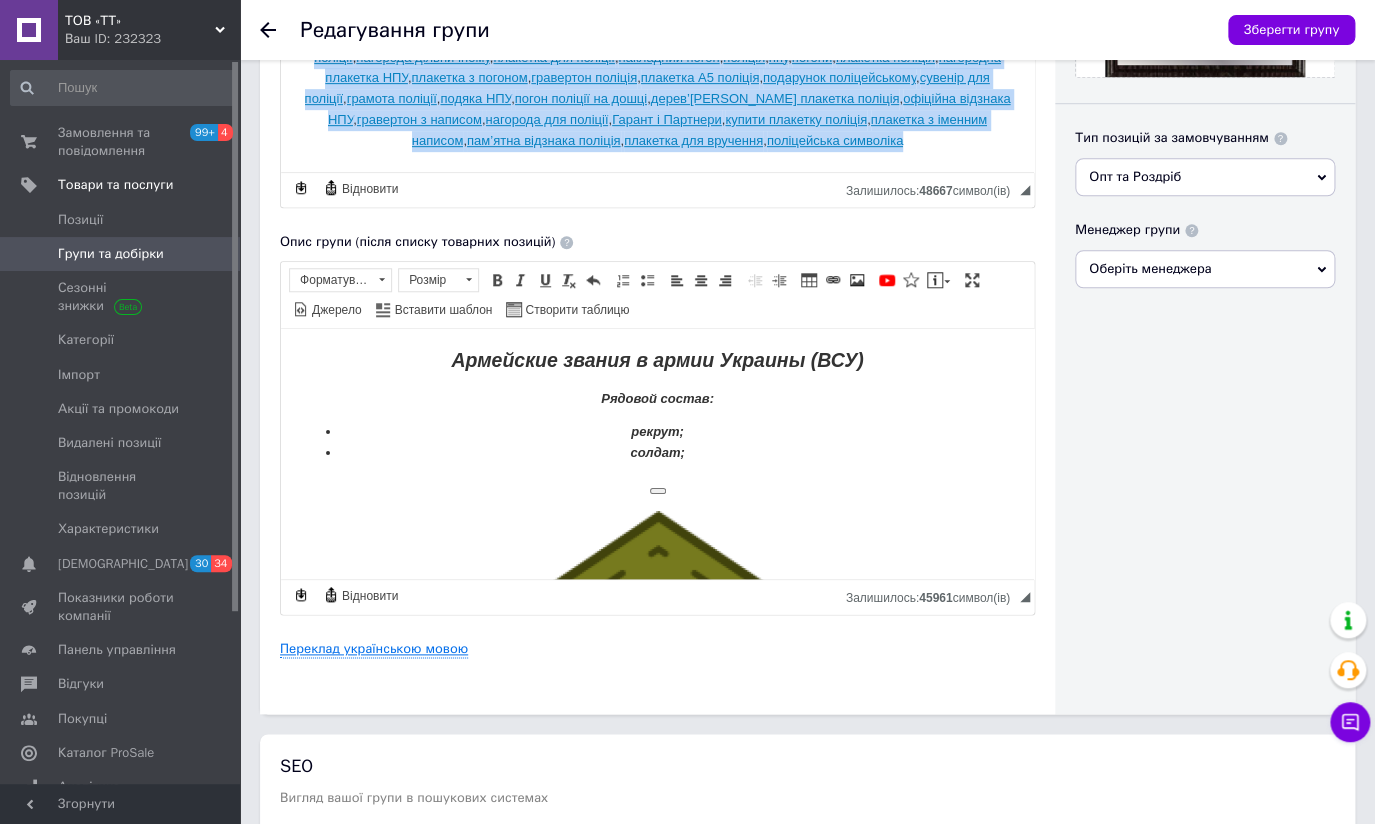 scroll, scrollTop: 636, scrollLeft: 0, axis: vertical 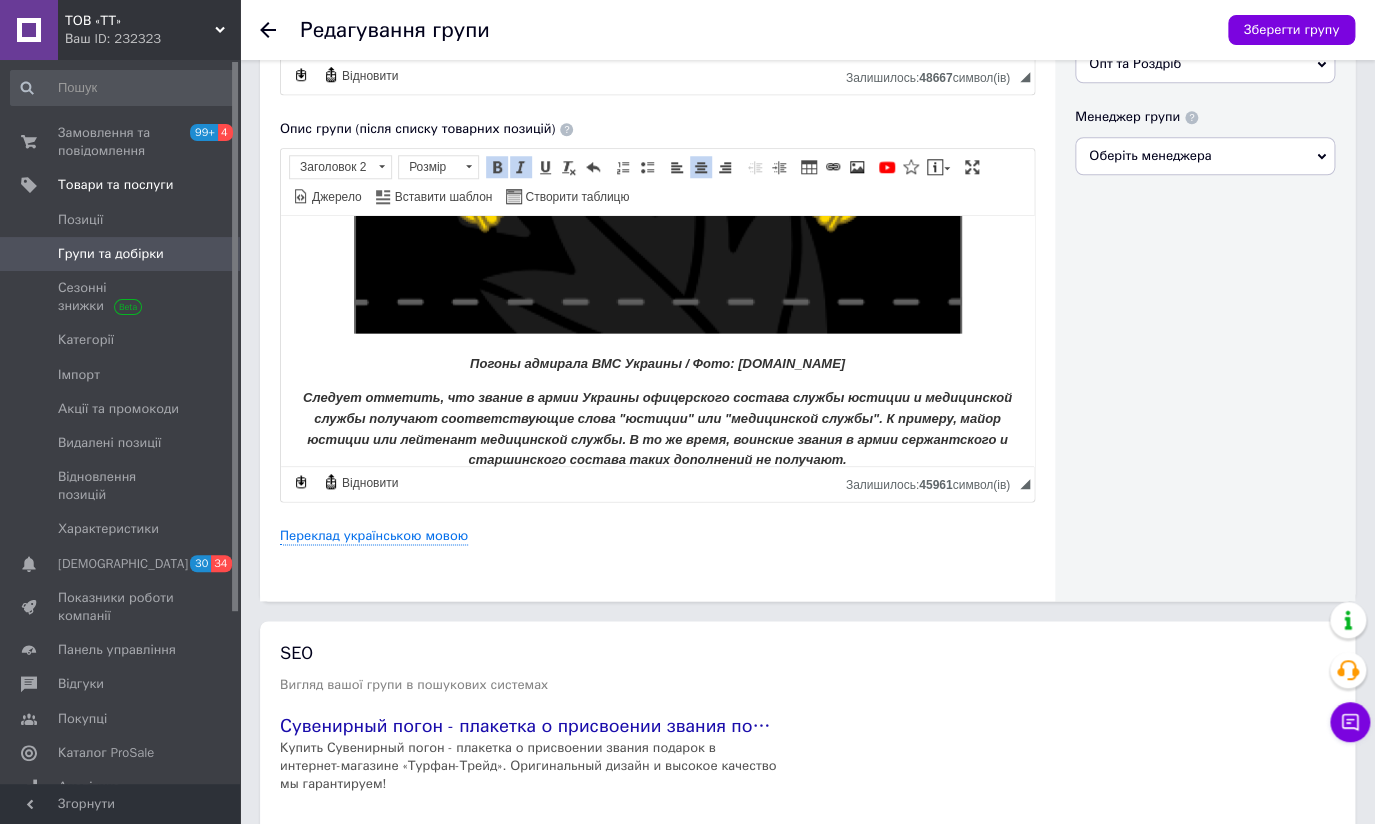 drag, startPoint x: 1026, startPoint y: 247, endPoint x: 1322, endPoint y: 750, distance: 583.63086 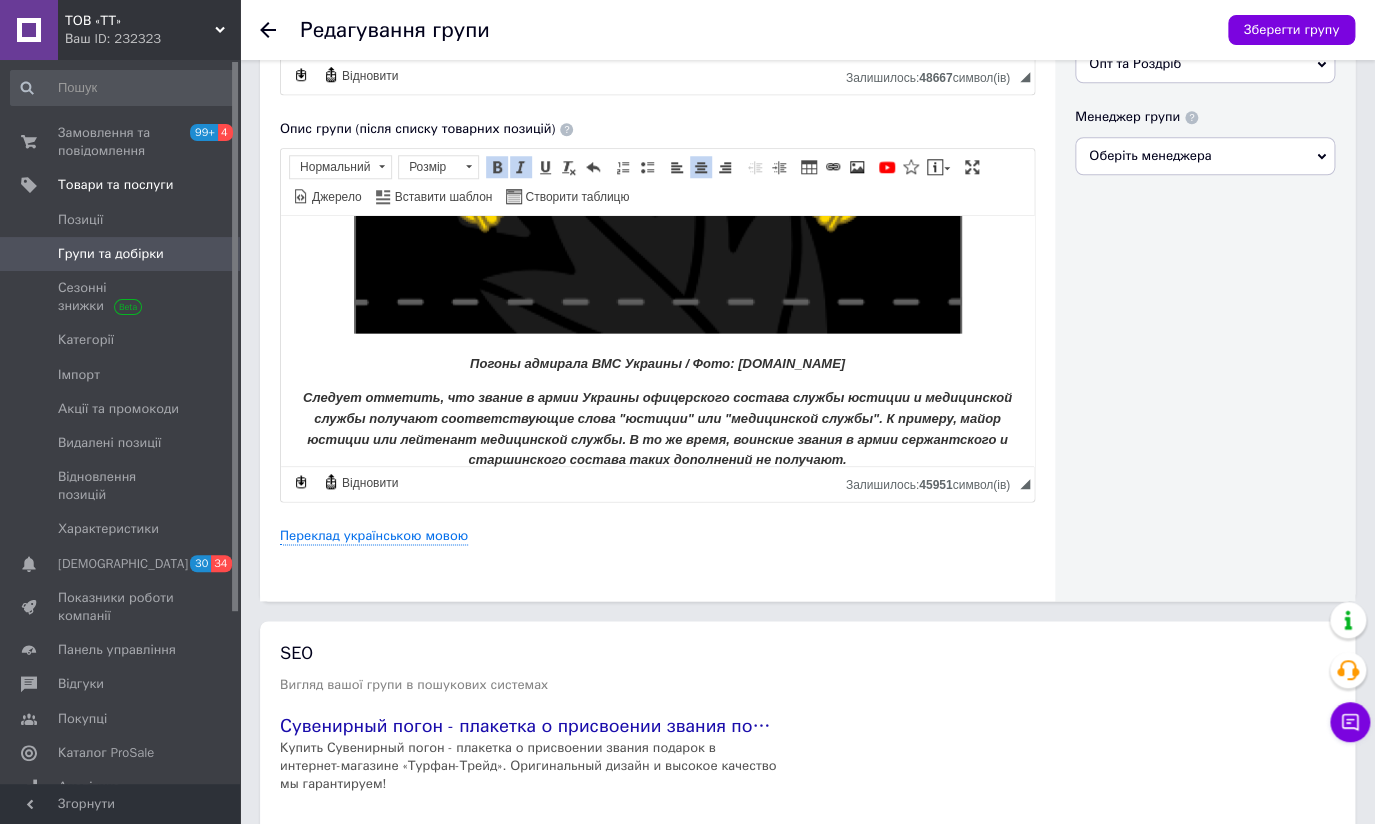 scroll, scrollTop: 74420, scrollLeft: 0, axis: vertical 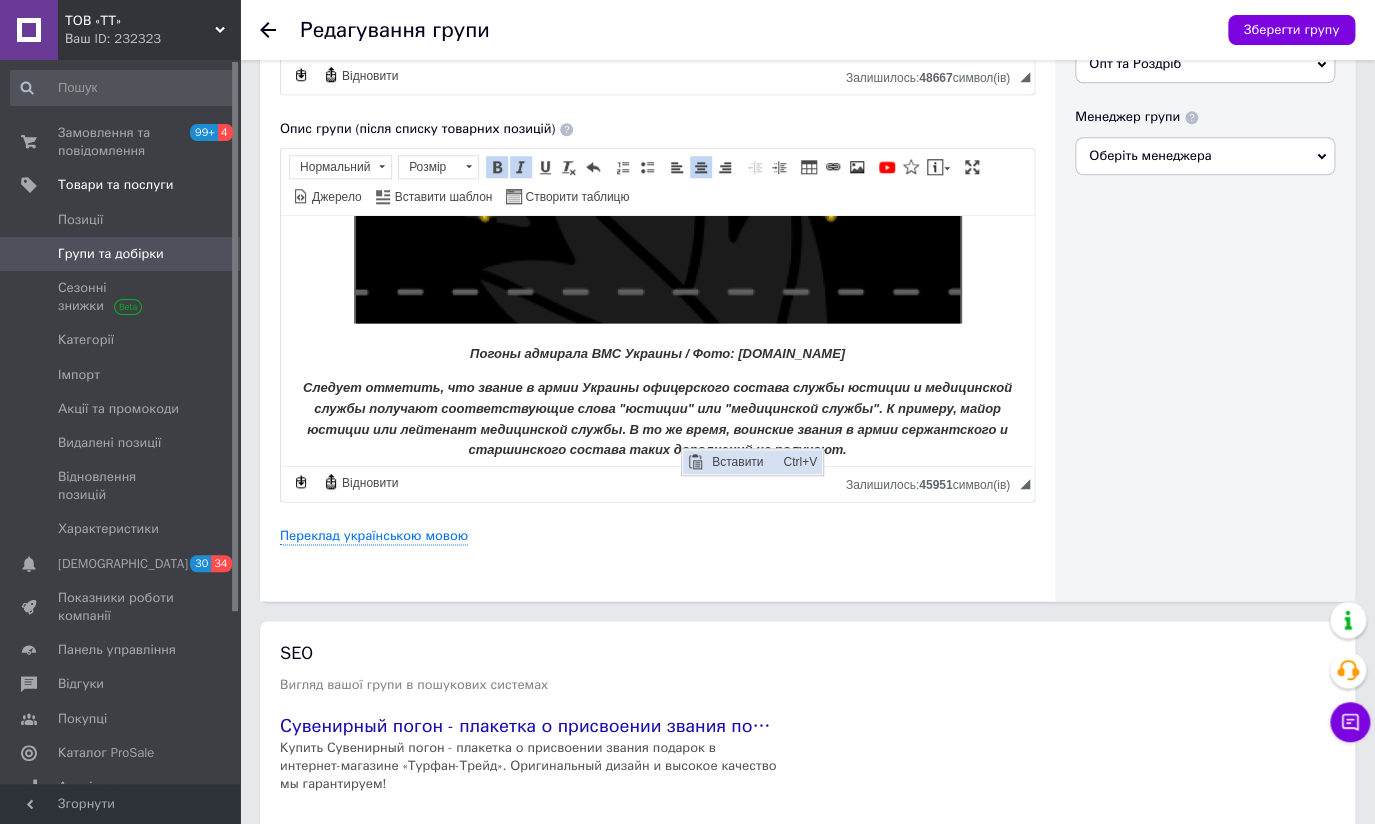 click on "Вставити" at bounding box center [742, 462] 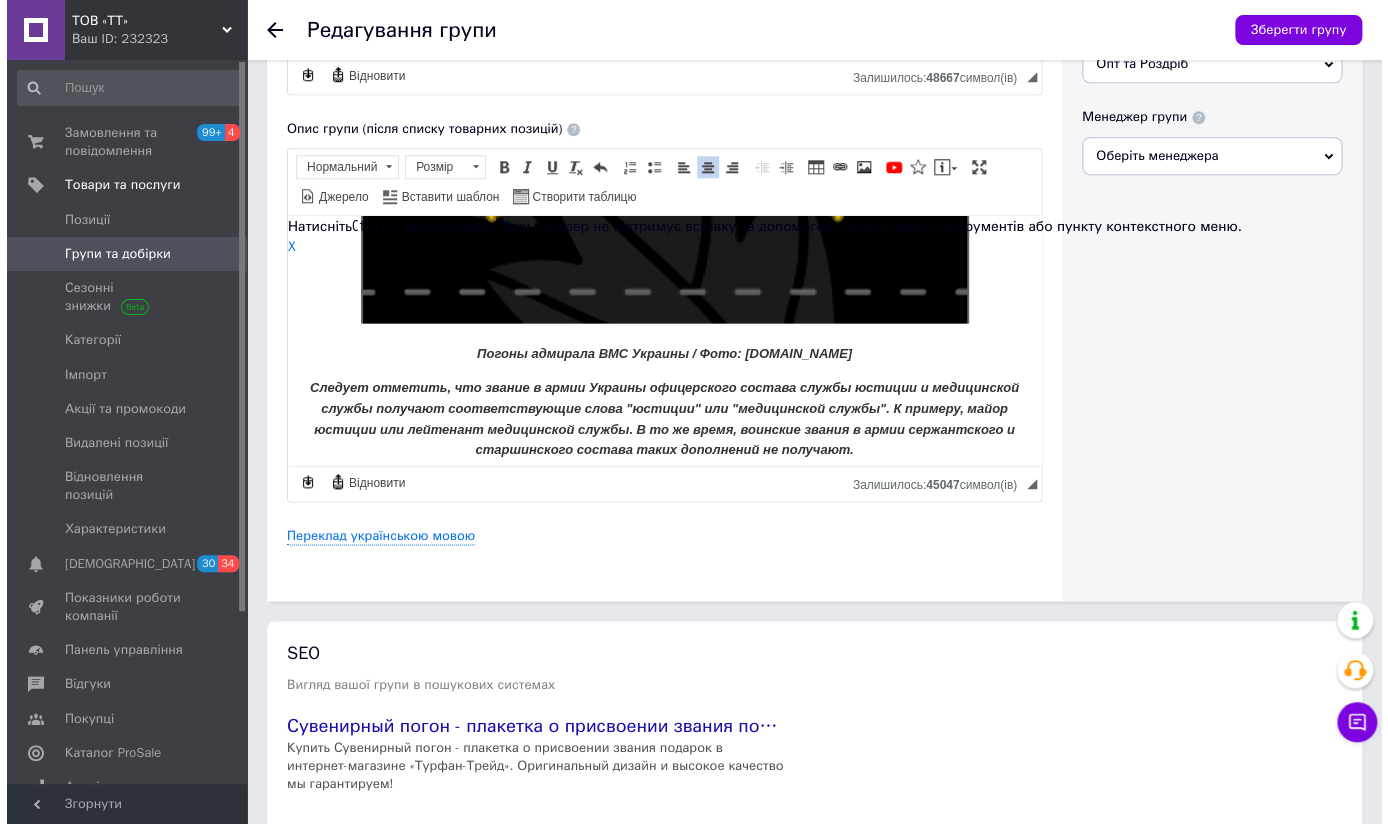 scroll, scrollTop: 74587, scrollLeft: 0, axis: vertical 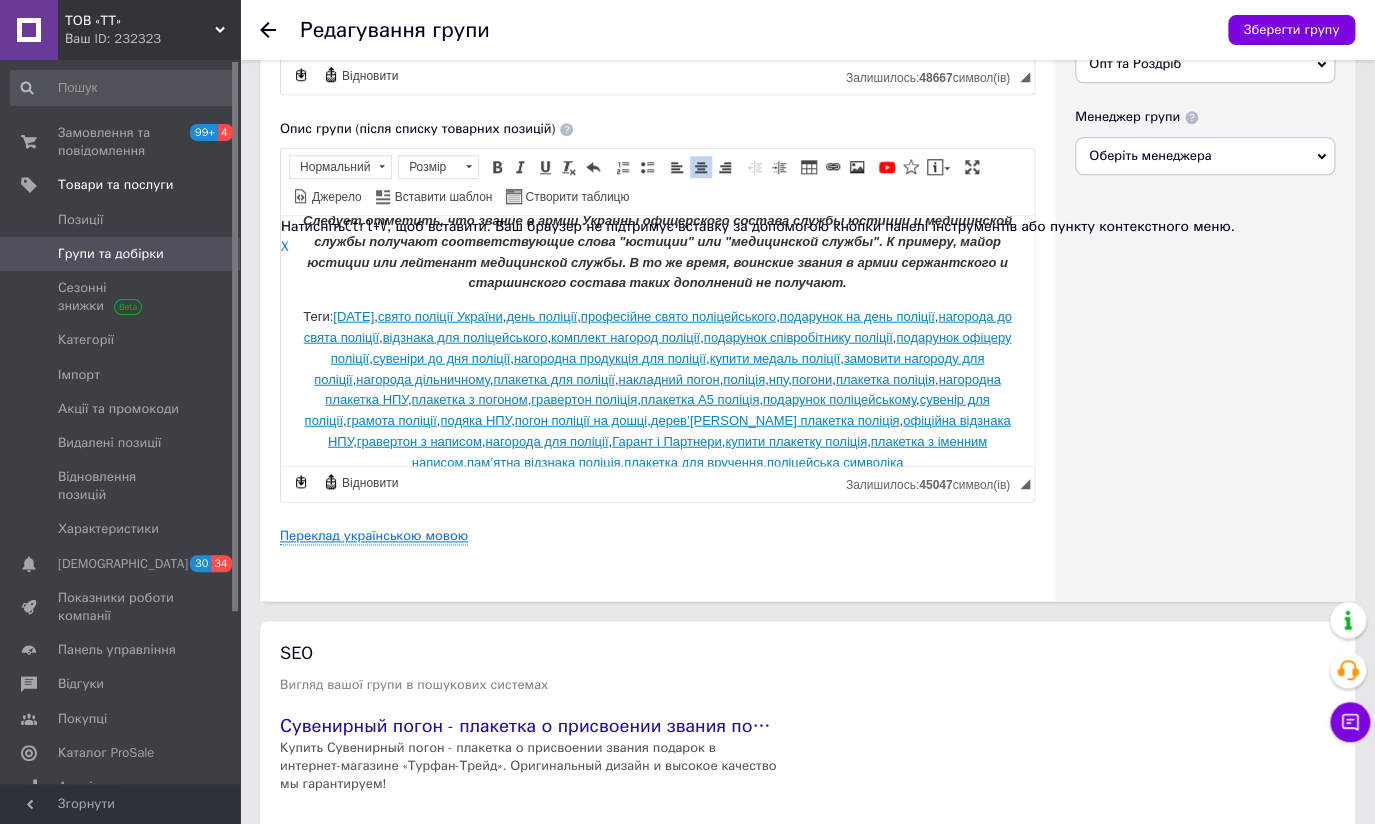 click on "Переклад українською мовою" at bounding box center (374, 536) 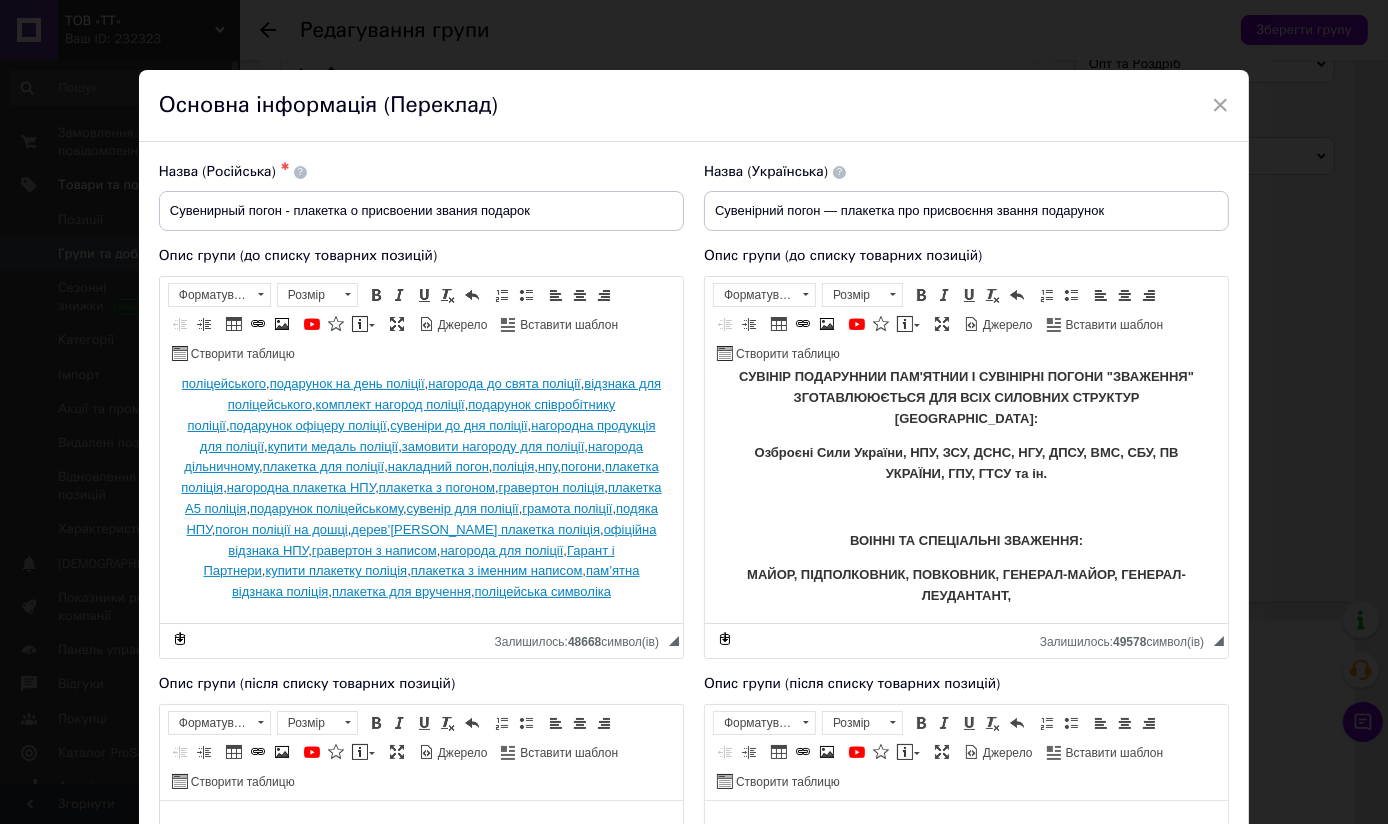 scroll, scrollTop: 130, scrollLeft: 0, axis: vertical 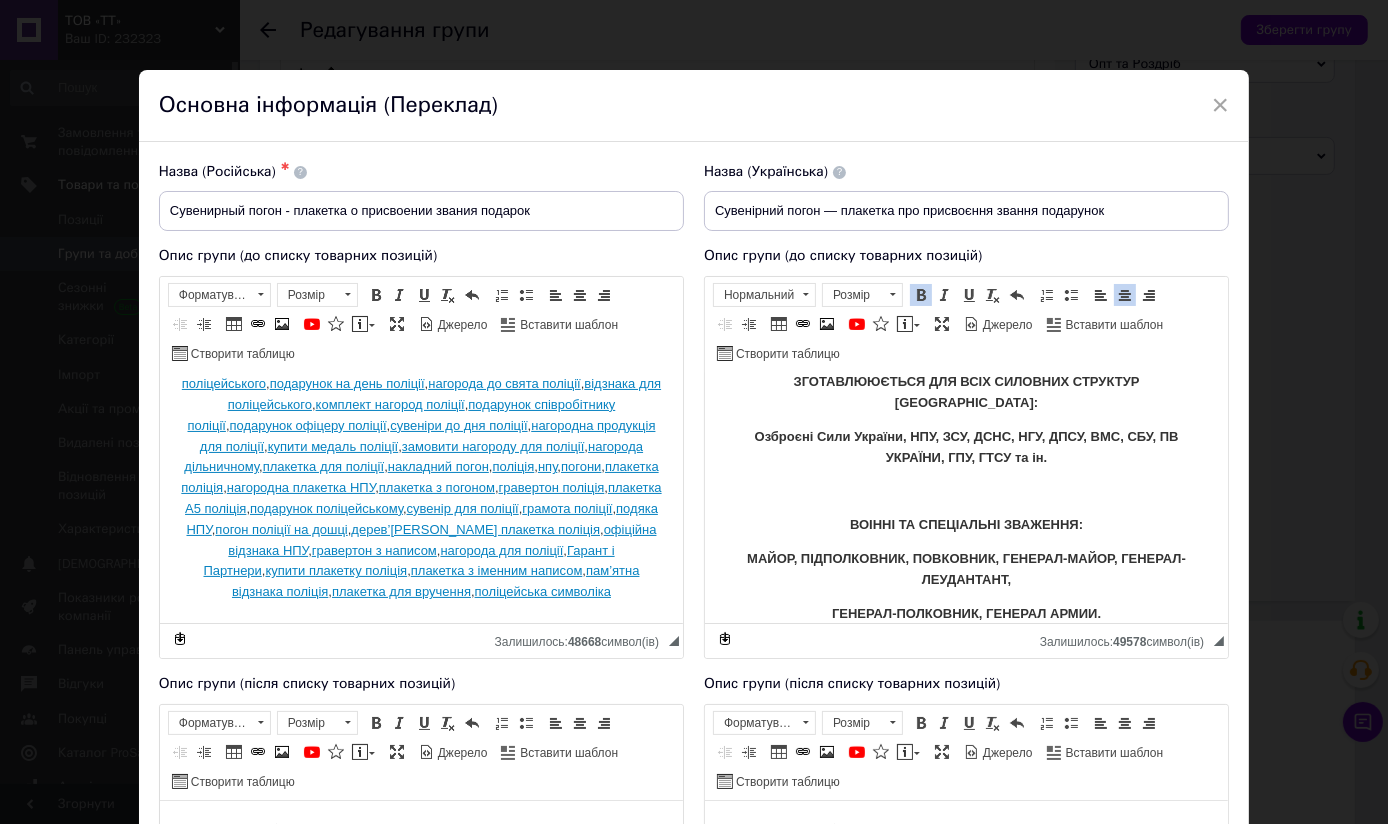 click on "ГЕНЕРАЛ-ПОЛКОВНИК, ГЕНЕРАЛ АРМИИ." at bounding box center (965, 613) 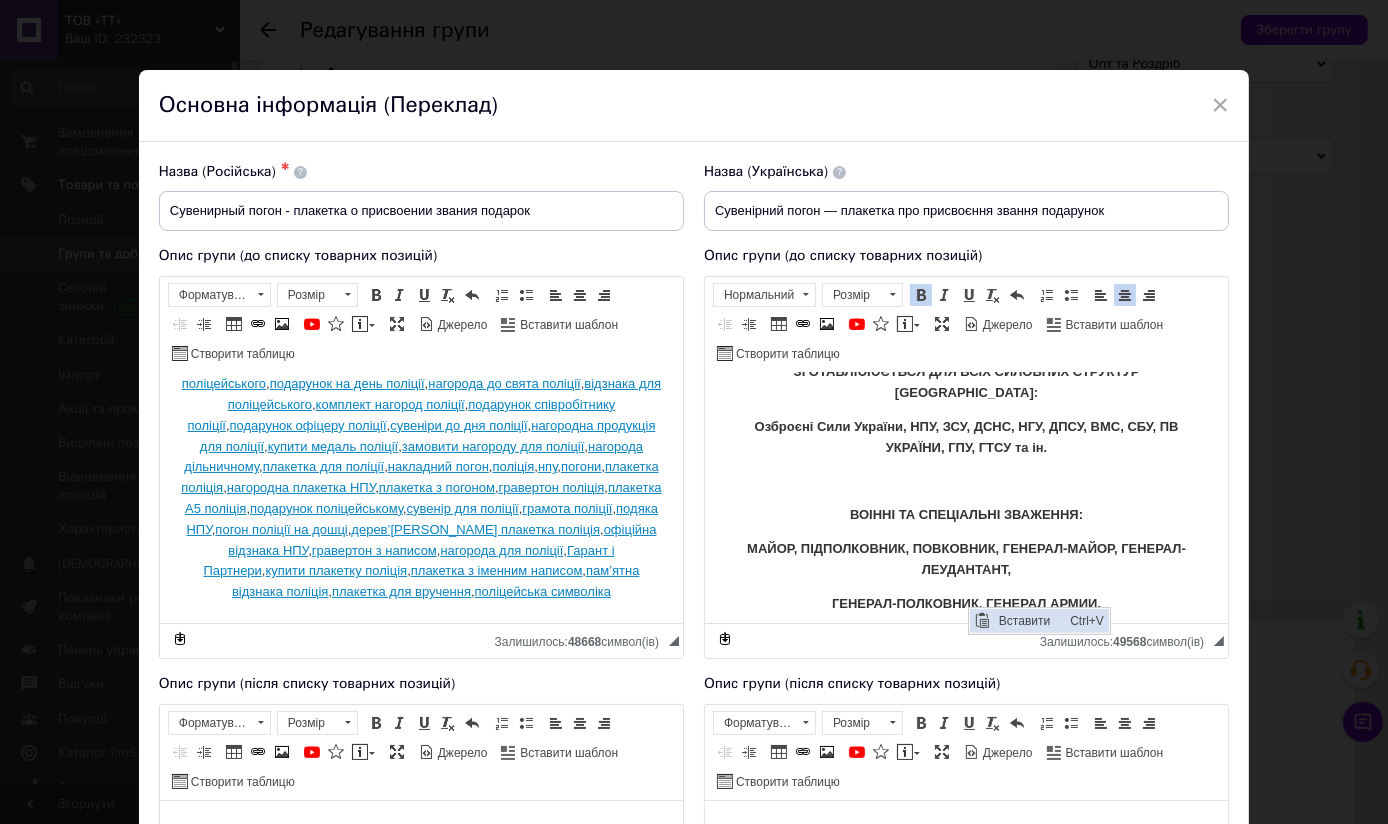 click on "Вставити" at bounding box center [1029, 621] 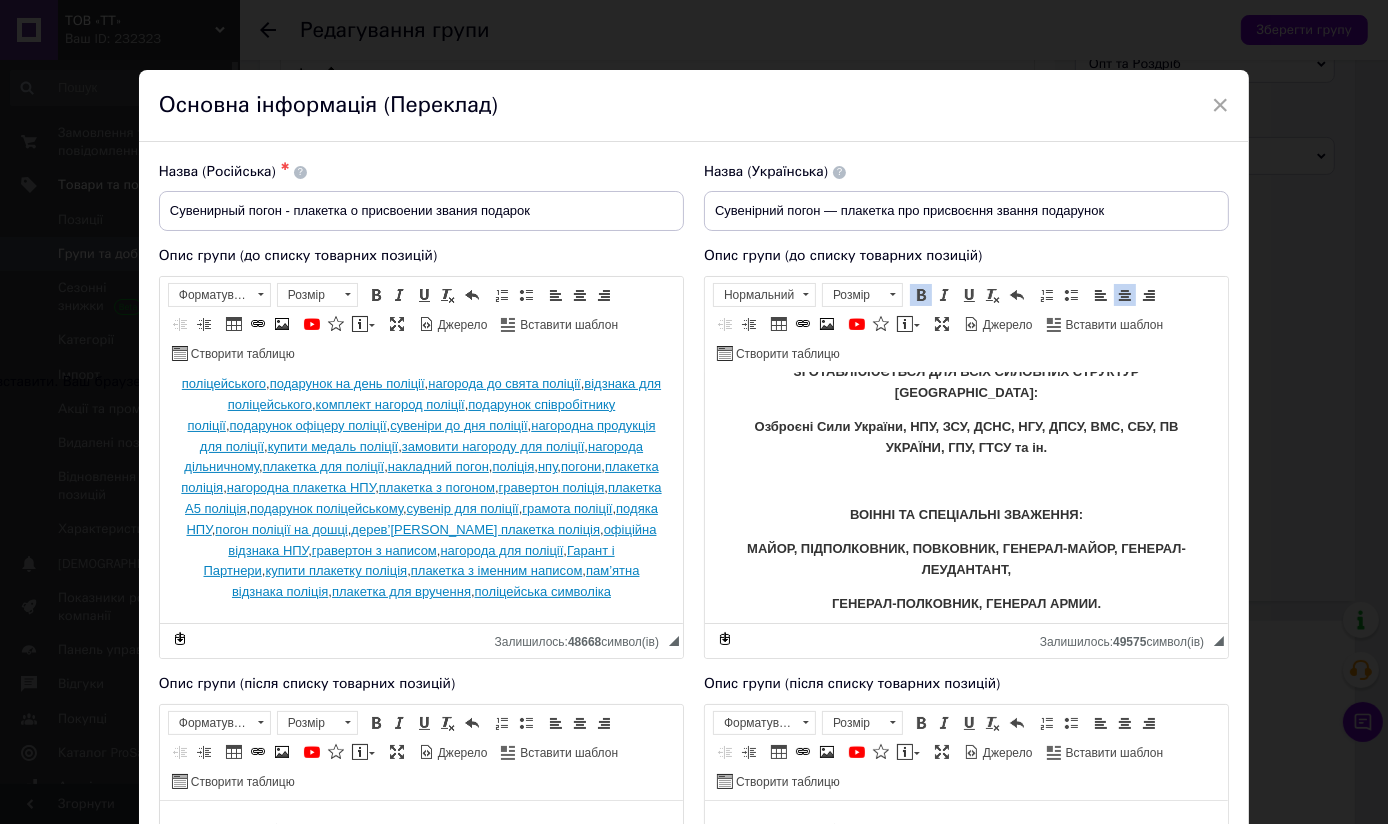 scroll, scrollTop: 410, scrollLeft: 0, axis: vertical 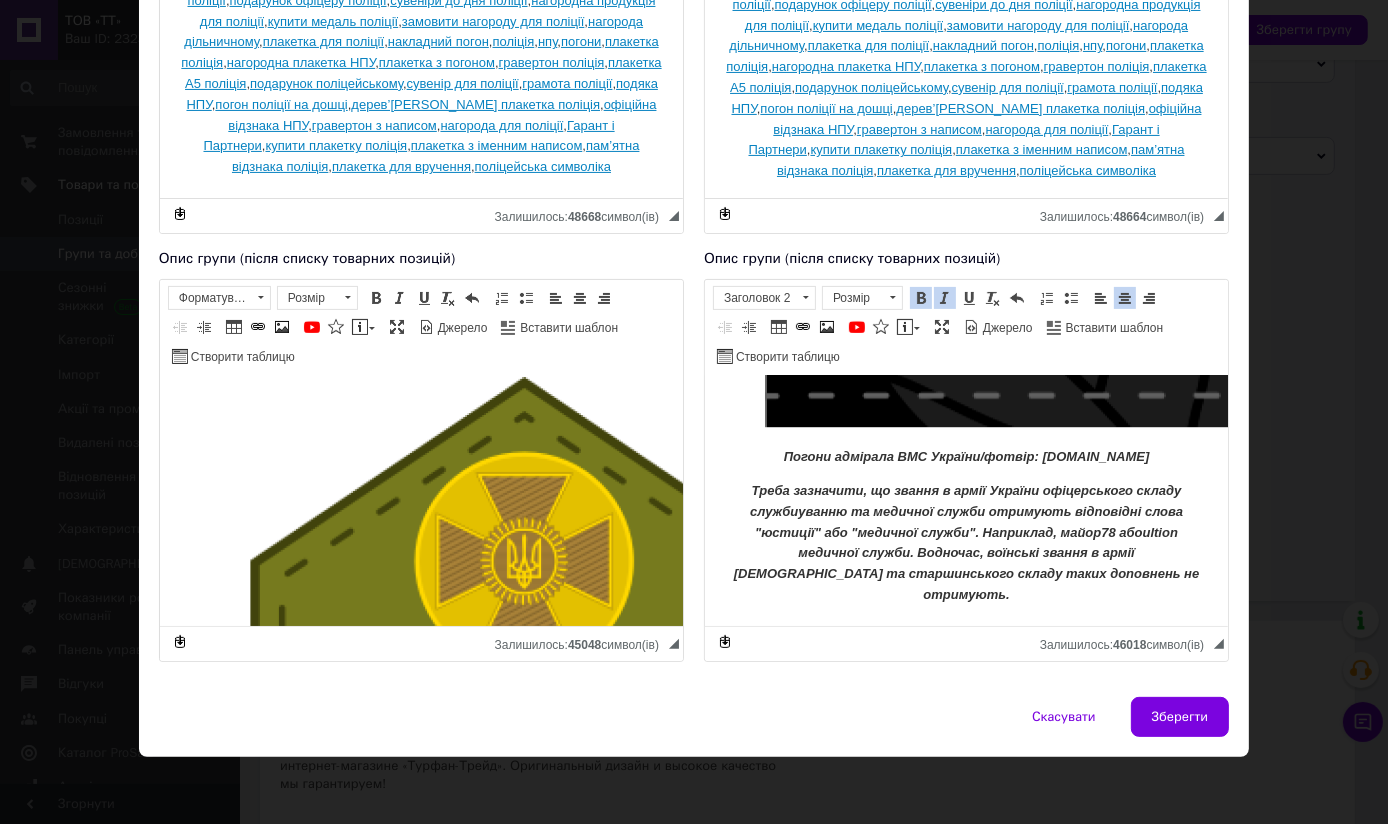 click on "Треба зазначити, що звання в армії України офіцерського складу службиуванню та медичної служби отримують відповідні слова "юстиції" або "медичної служби". Наприклад, майор78 абоultion медичної служби. Водночас, воїнські звання в армії 744ського та старшинського складу таких доповнень не отримують." at bounding box center [965, 542] 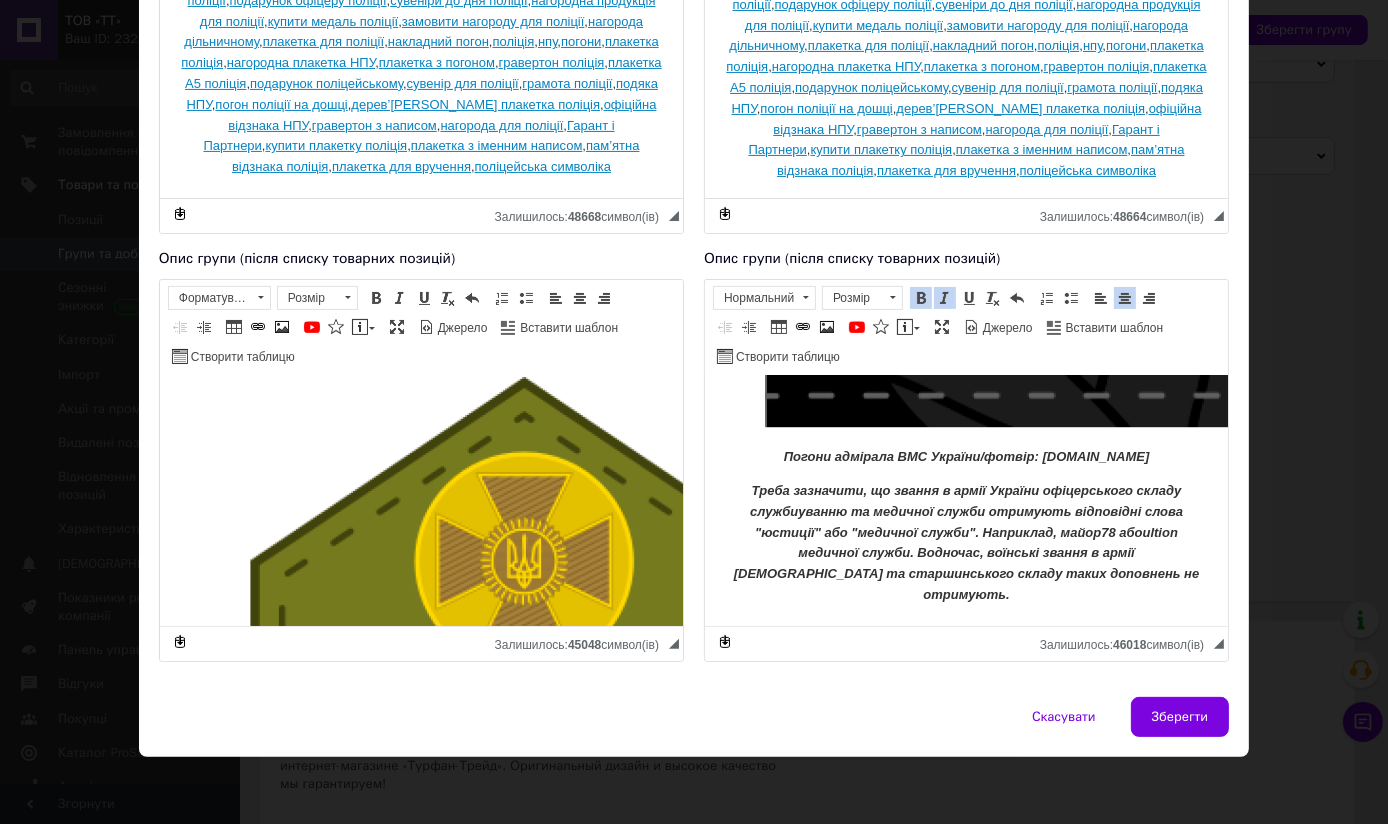 scroll, scrollTop: 75162, scrollLeft: 0, axis: vertical 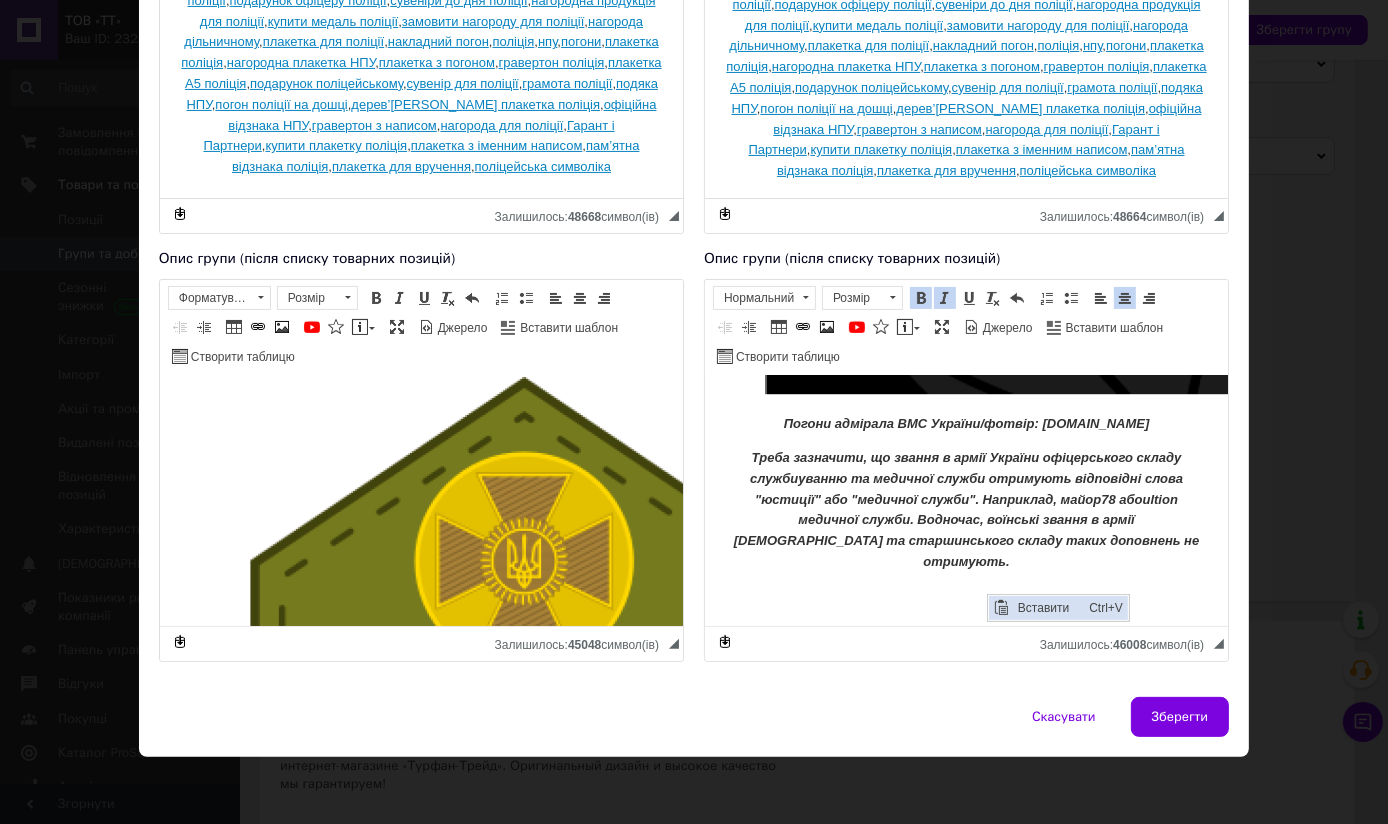 click on "Вставити" at bounding box center [1048, 608] 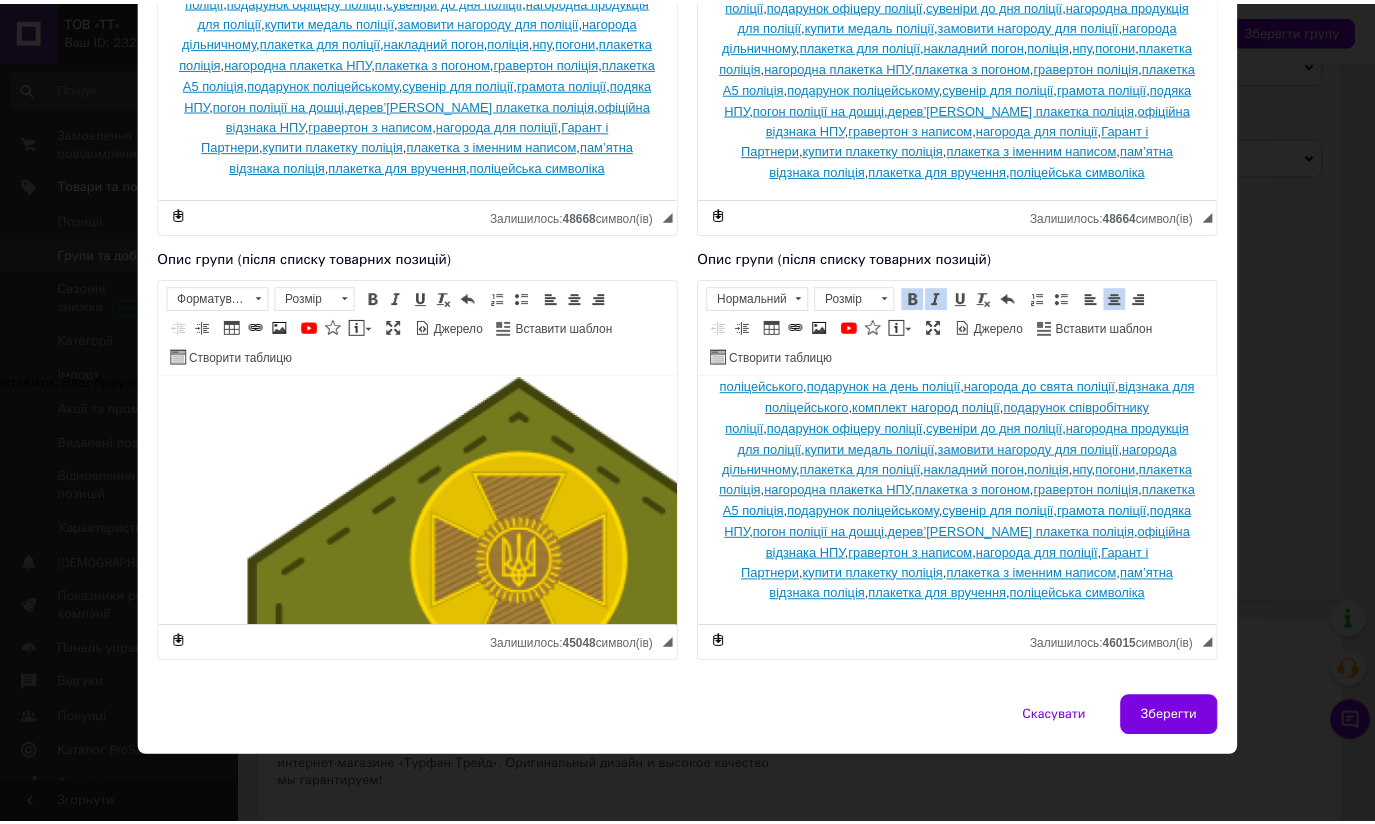 scroll, scrollTop: 75432, scrollLeft: 0, axis: vertical 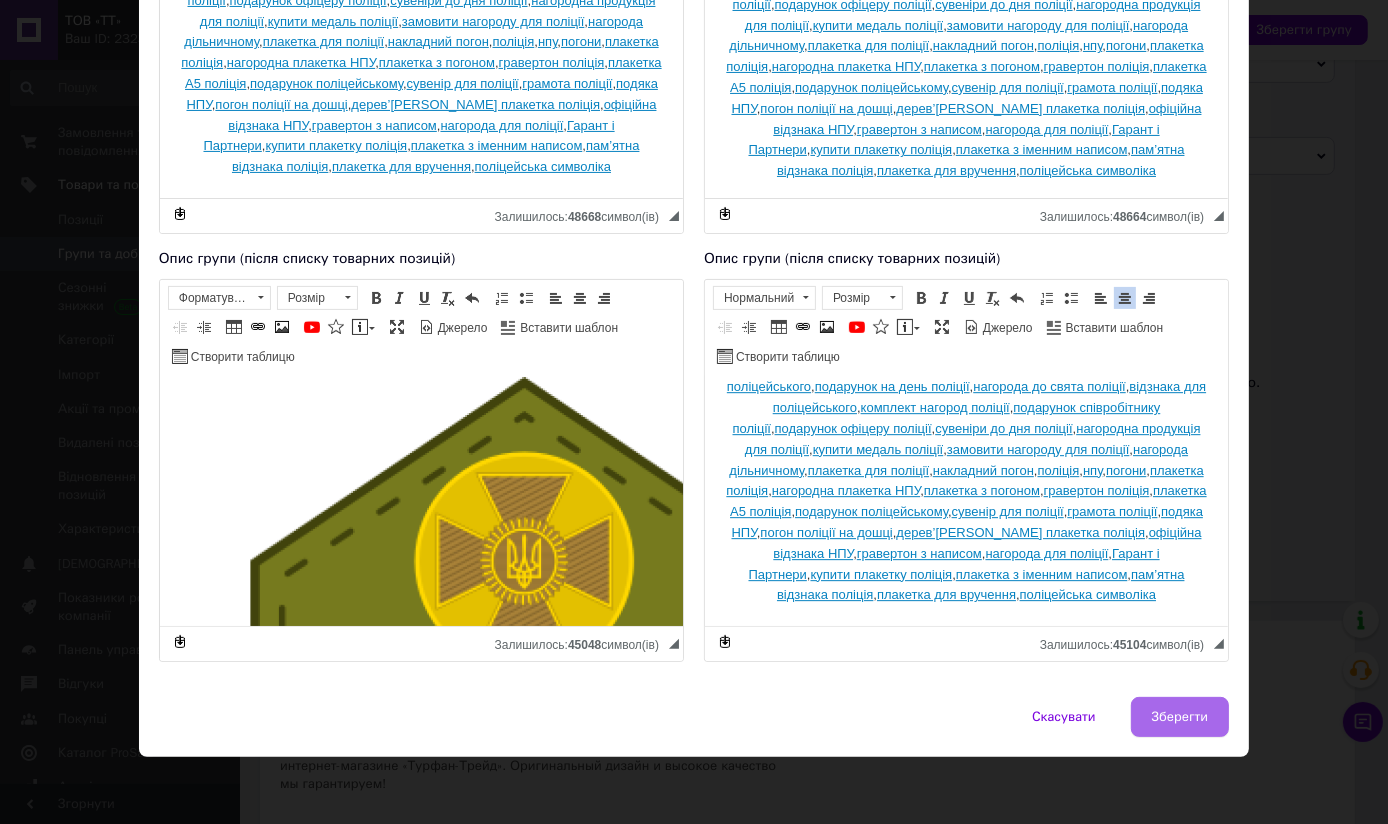 click on "Зберегти" at bounding box center [1180, 717] 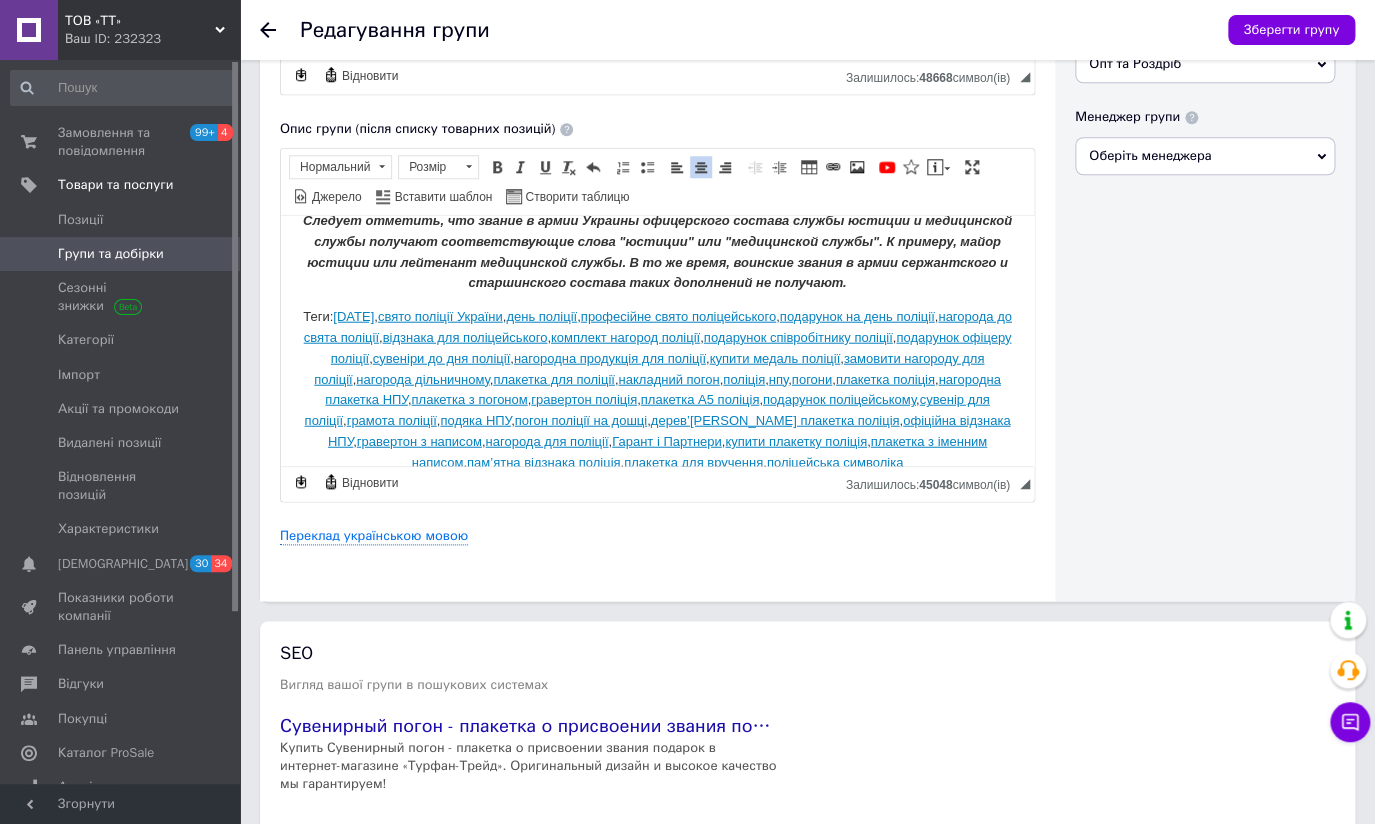 scroll, scrollTop: 118, scrollLeft: 0, axis: vertical 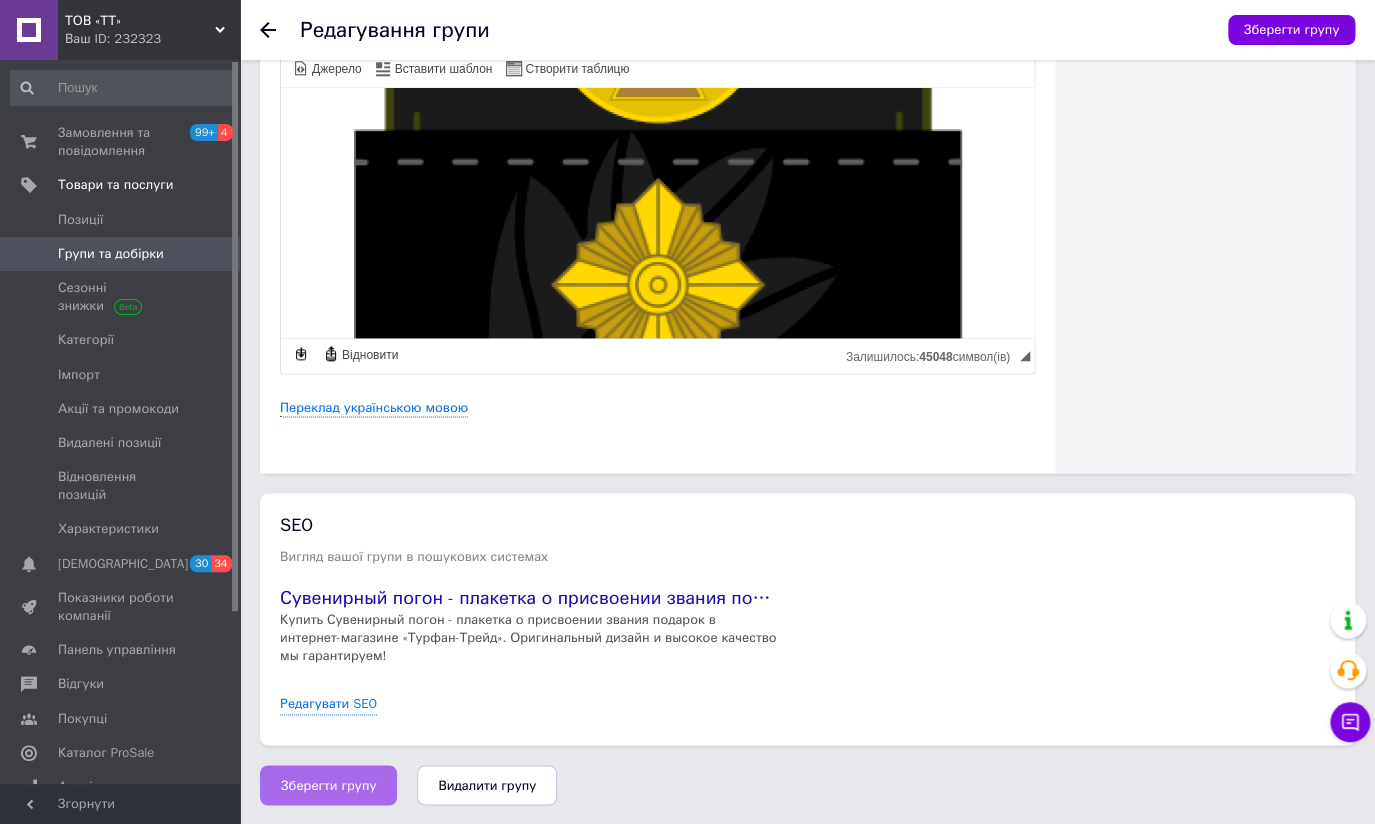 click on "Зберегти групу" at bounding box center (328, 785) 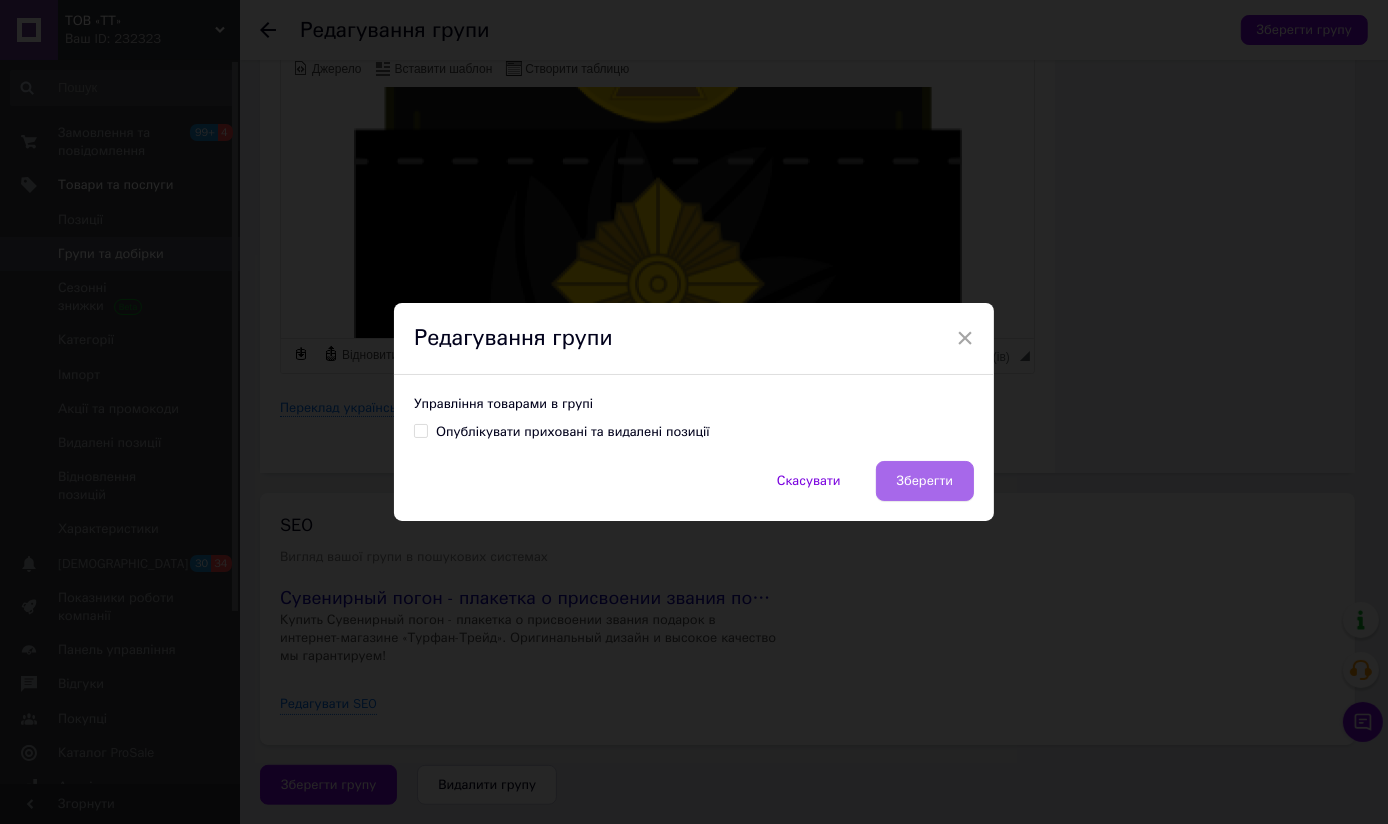 click on "Зберегти" at bounding box center [925, 481] 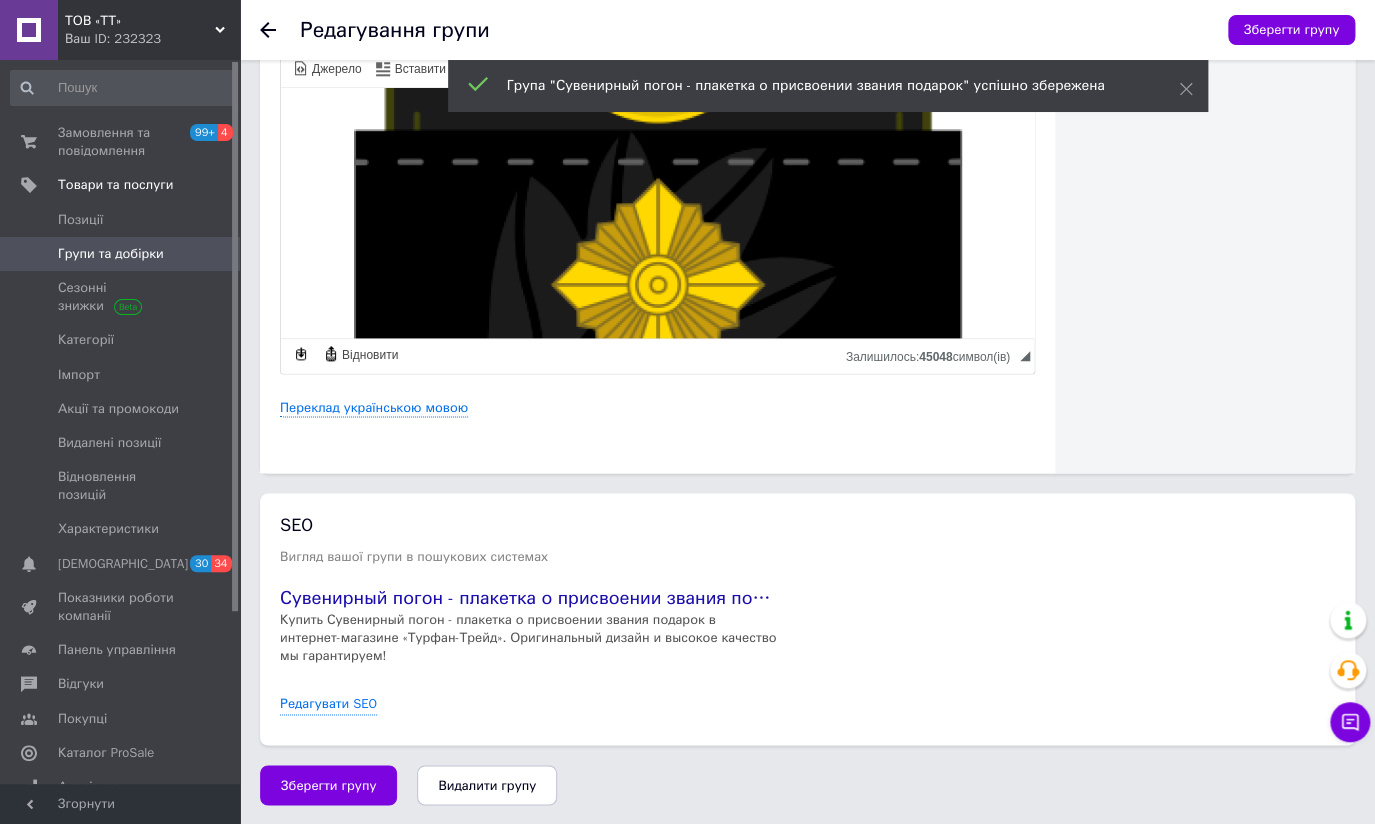 click on "ТОВ «ТТ»" at bounding box center [140, 21] 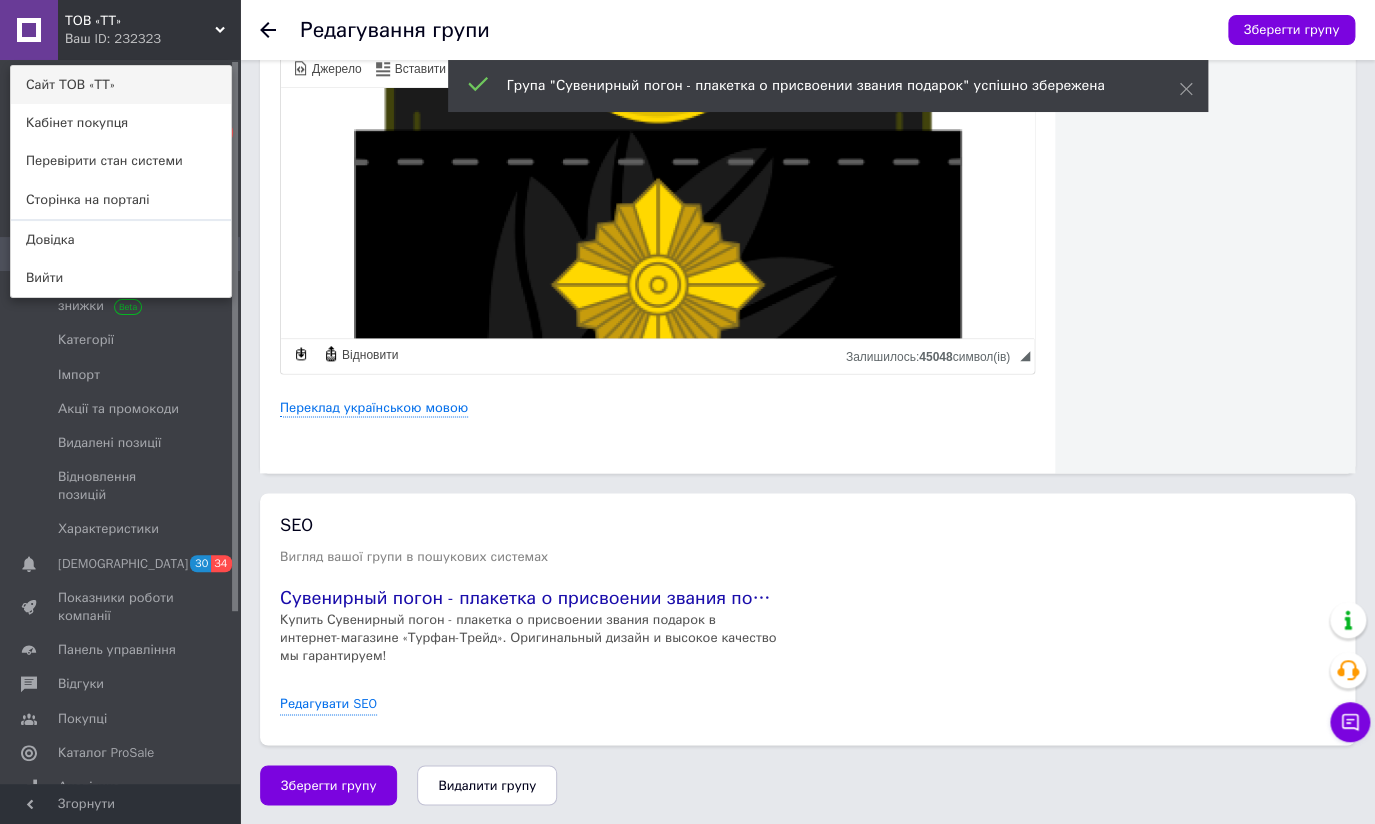 click on "Сайт ТОВ «ТТ»" at bounding box center (121, 85) 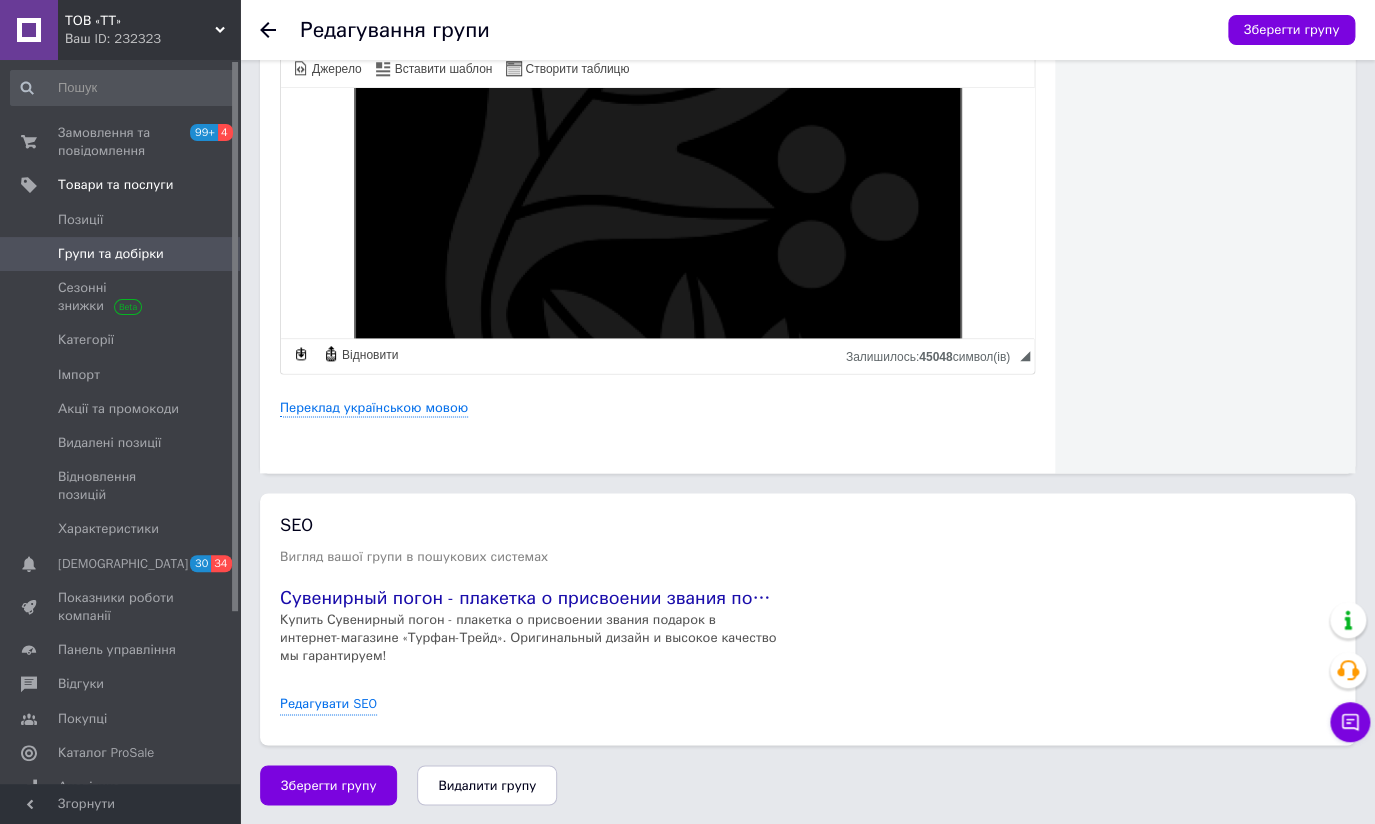 scroll, scrollTop: 74610, scrollLeft: 0, axis: vertical 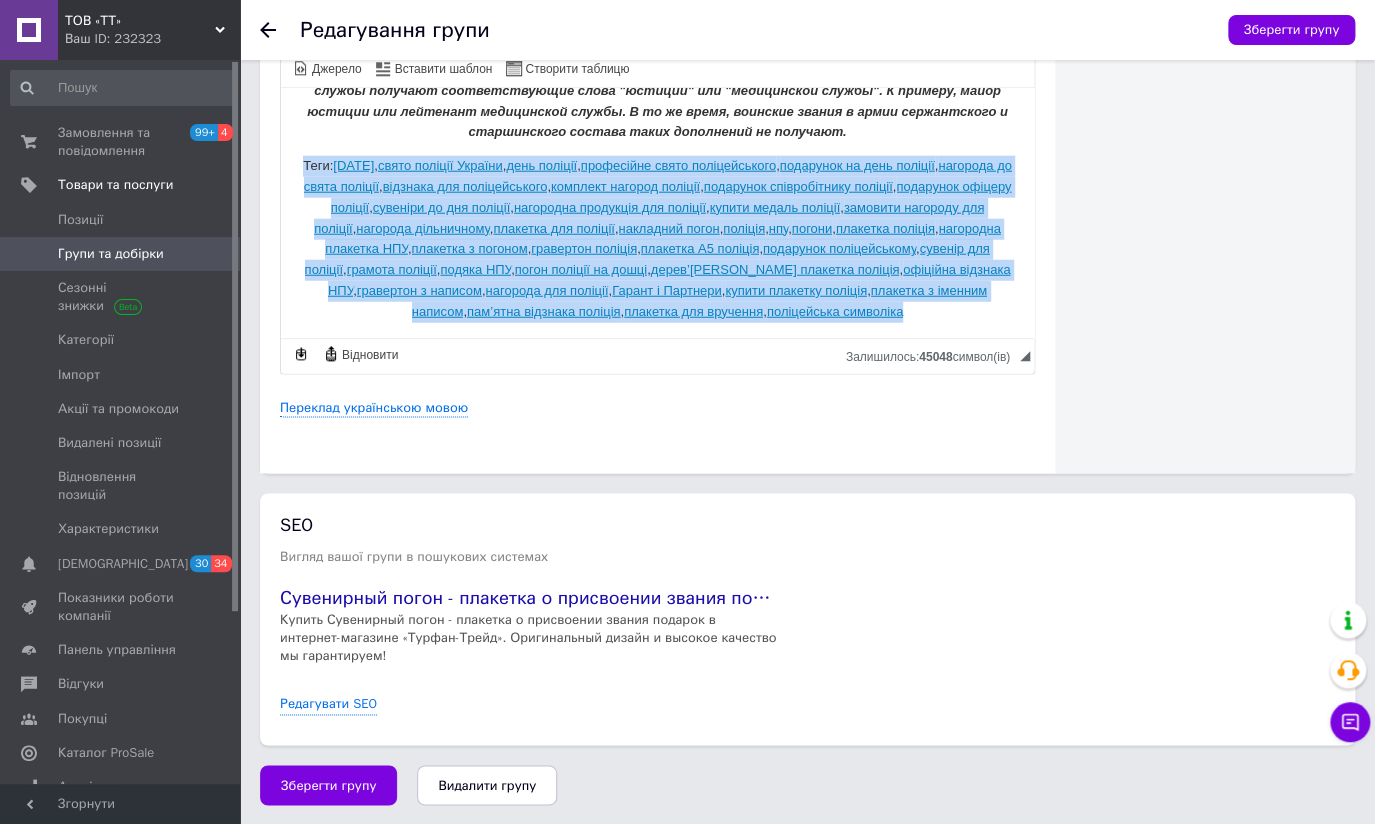 drag, startPoint x: 367, startPoint y: 136, endPoint x: 862, endPoint y: 316, distance: 526.7115 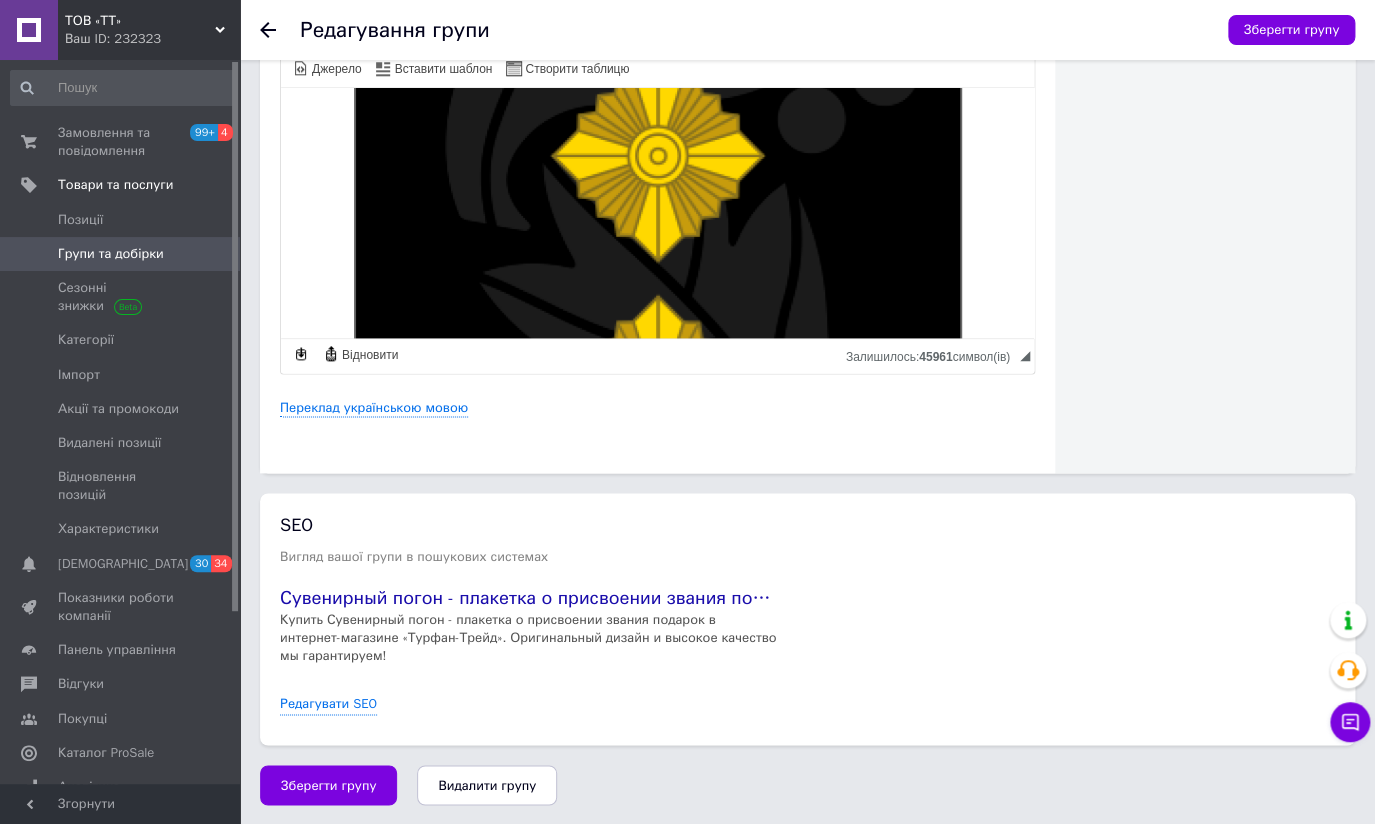 scroll, scrollTop: 73500, scrollLeft: 0, axis: vertical 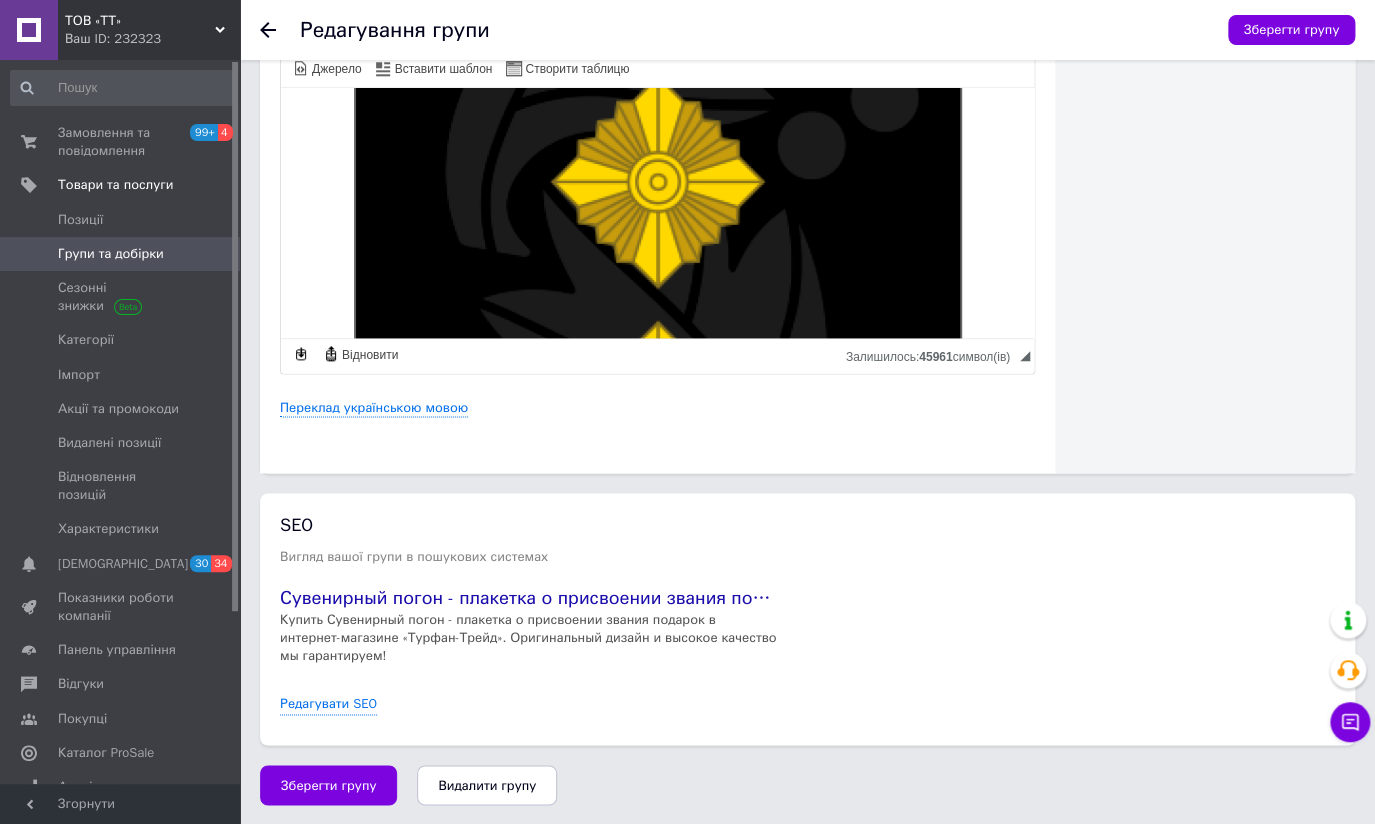 drag, startPoint x: 350, startPoint y: -123, endPoint x: 1065, endPoint y: 839, distance: 1198.6113 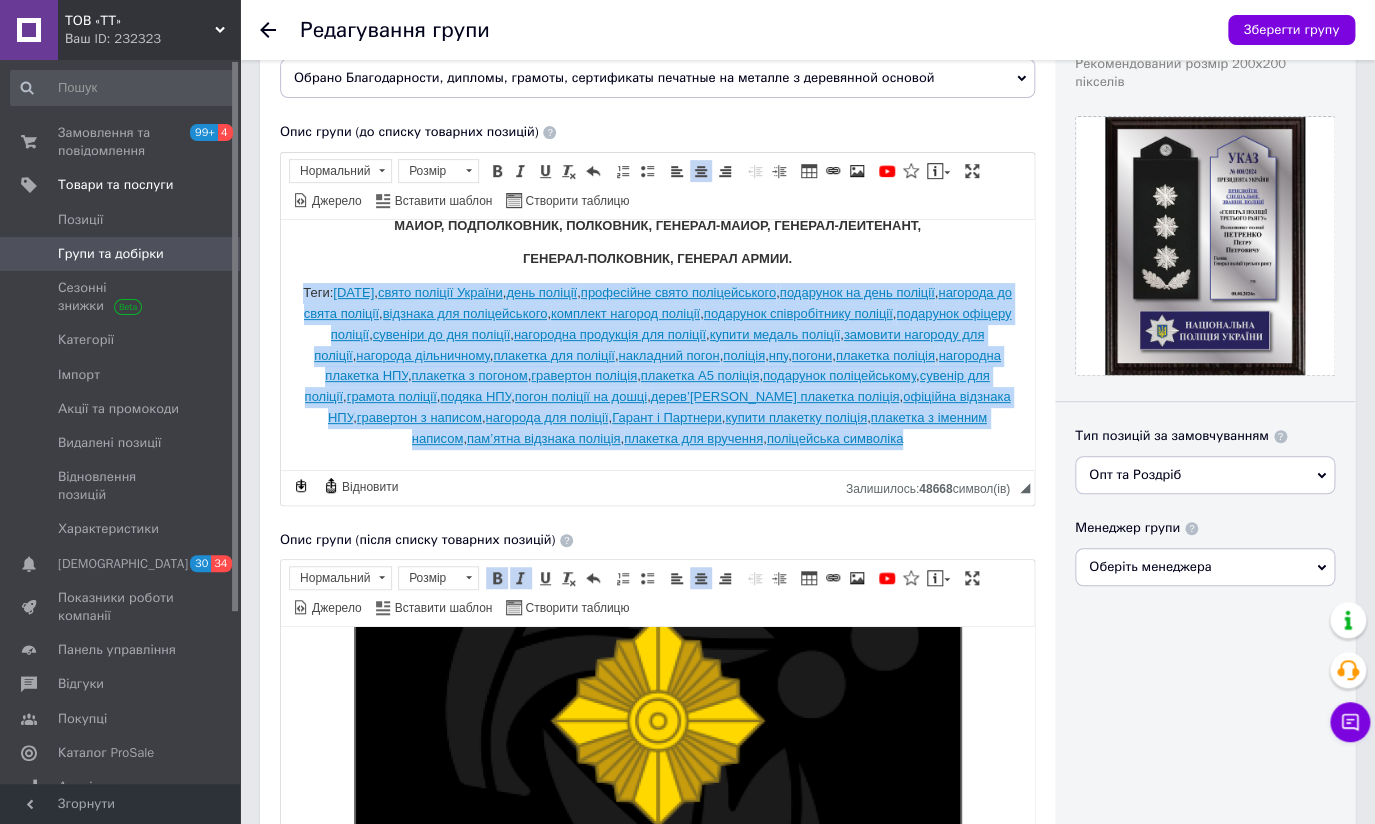 scroll, scrollTop: 128, scrollLeft: 0, axis: vertical 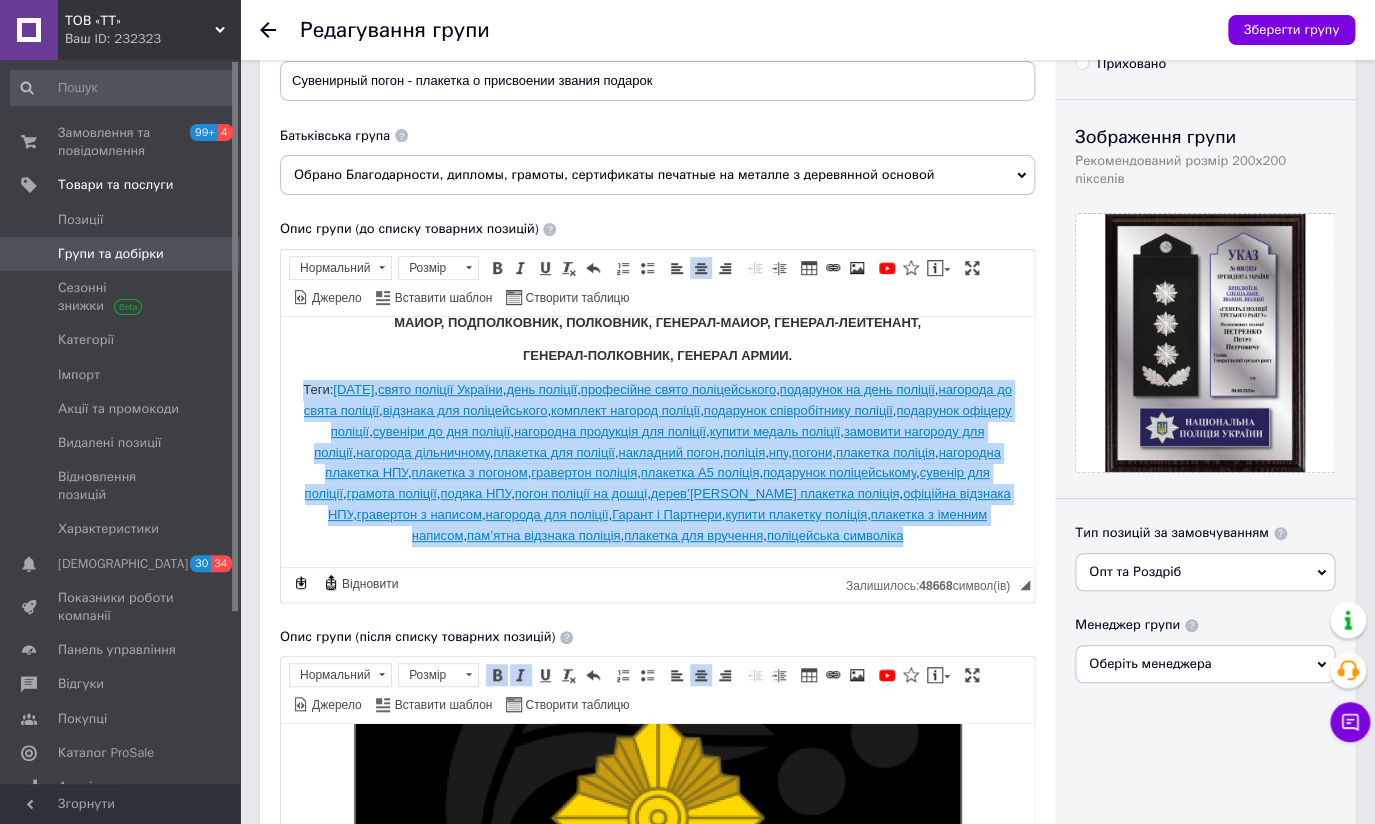 type 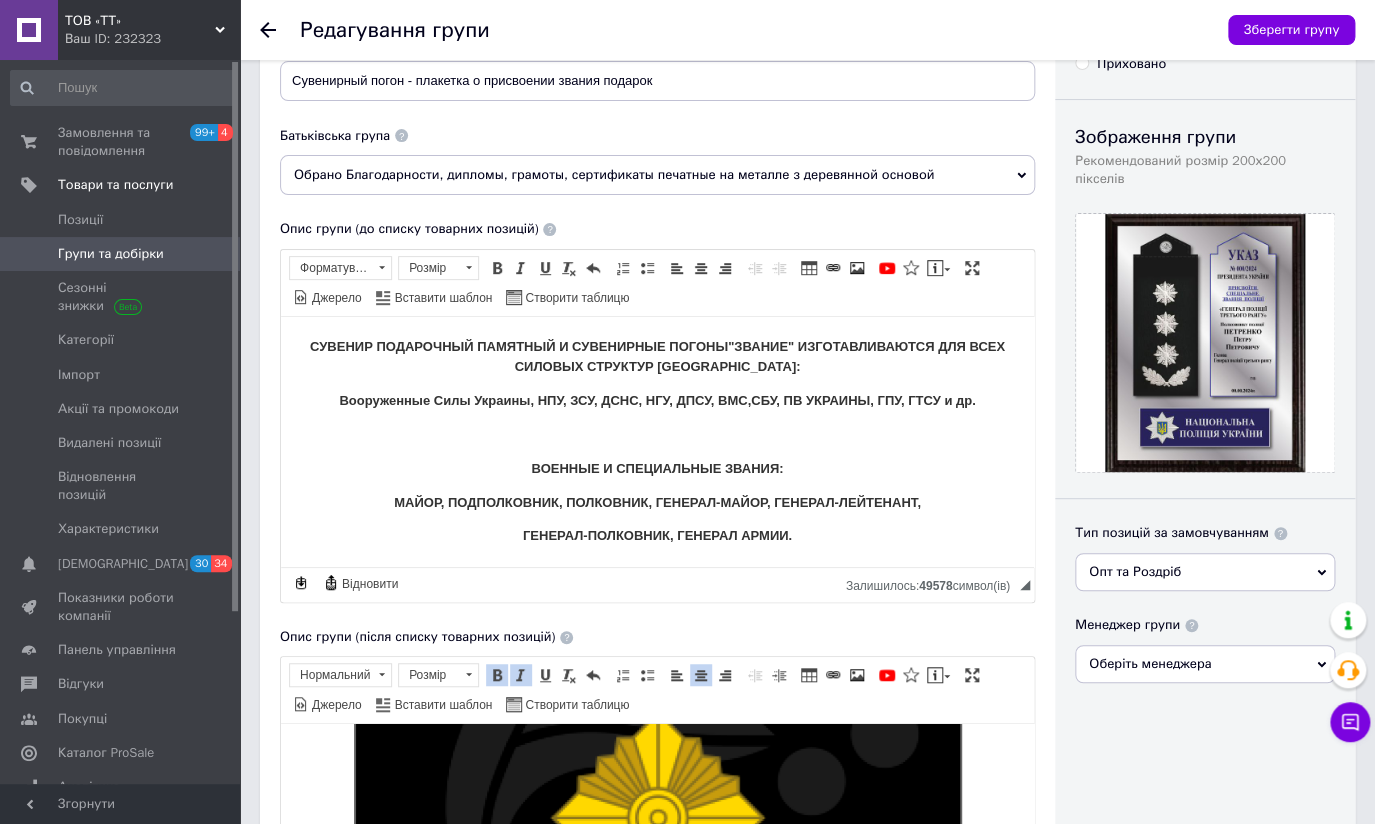 scroll, scrollTop: 68, scrollLeft: 0, axis: vertical 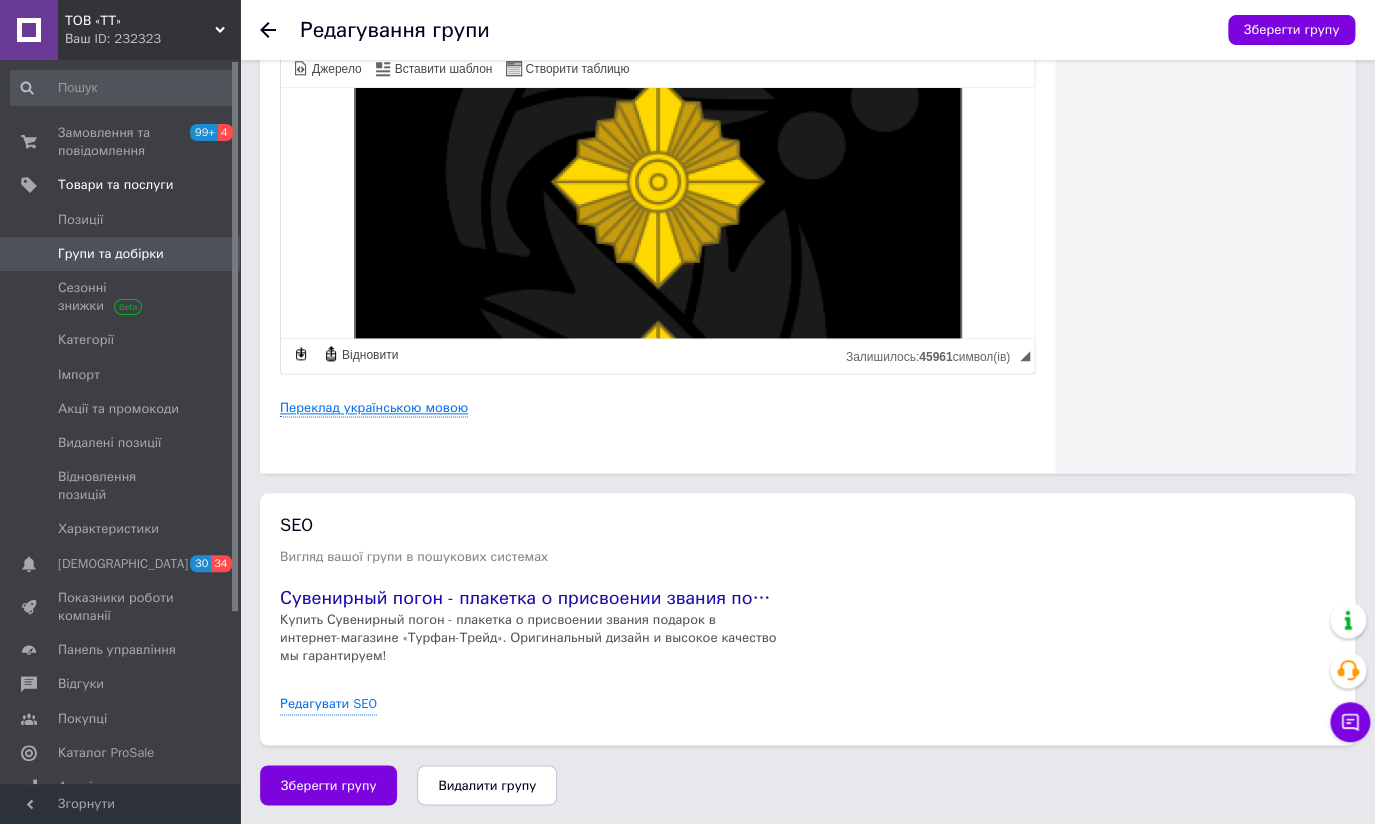 click on "Переклад українською мовою" at bounding box center (374, 408) 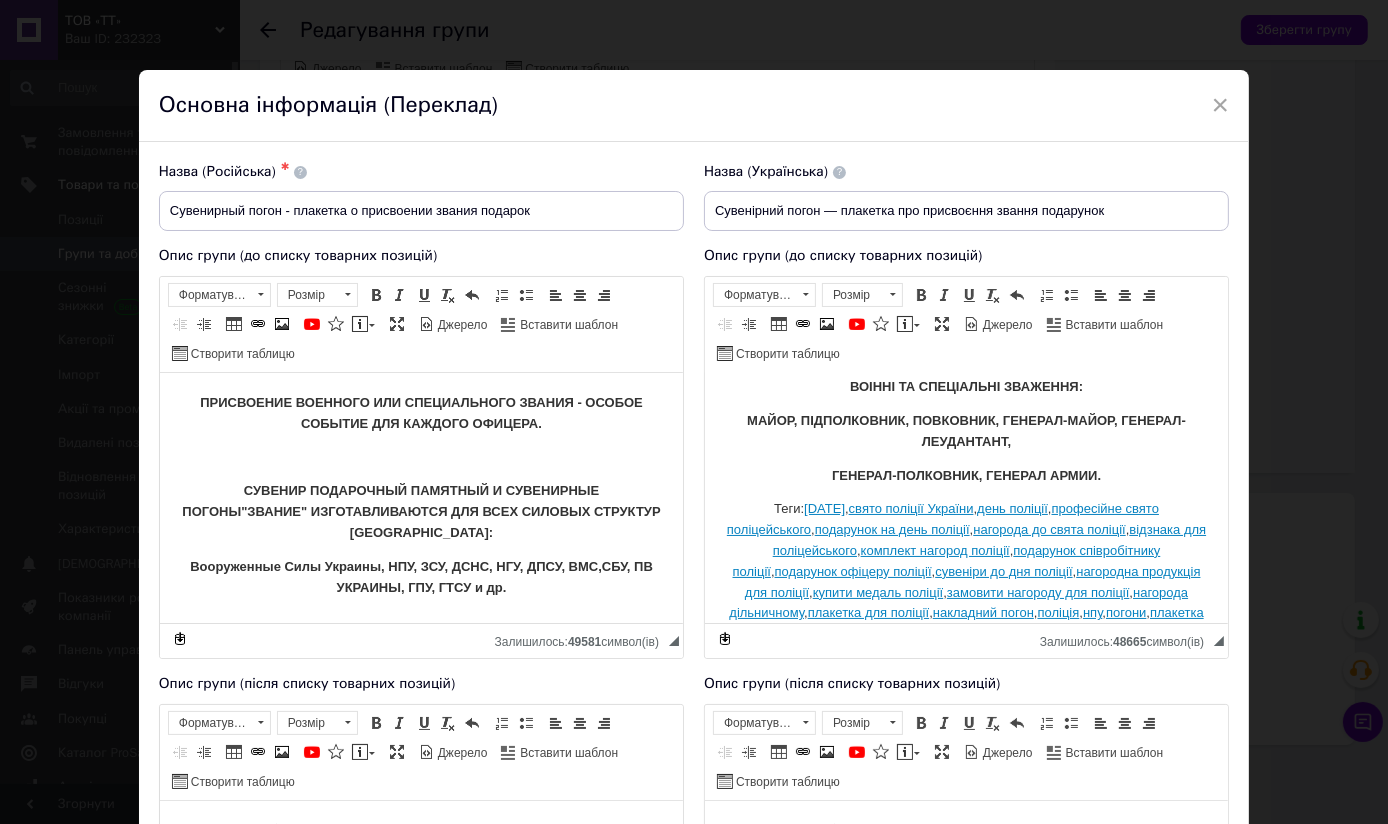 scroll, scrollTop: 272, scrollLeft: 0, axis: vertical 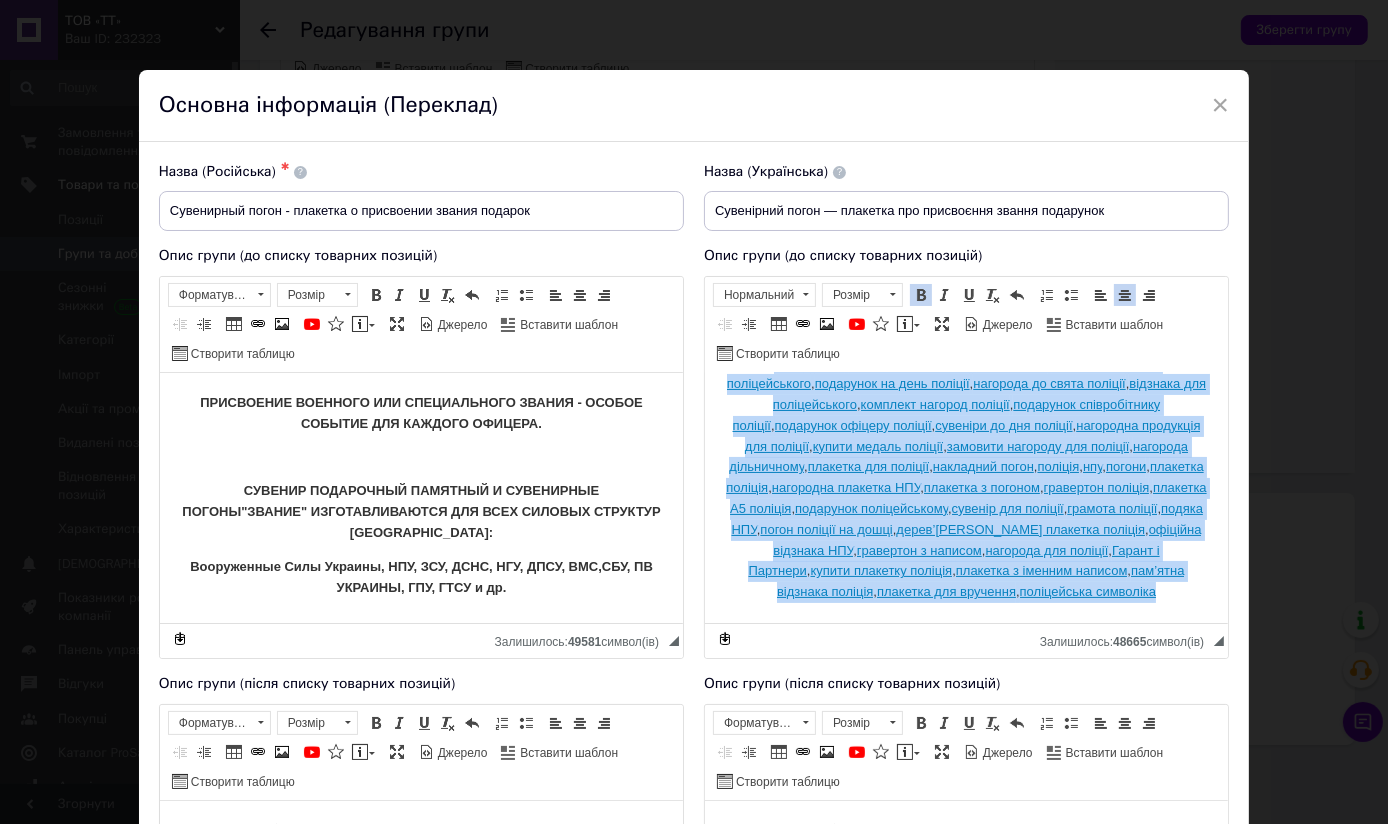 drag, startPoint x: 755, startPoint y: 479, endPoint x: 1330, endPoint y: 759, distance: 639.5506 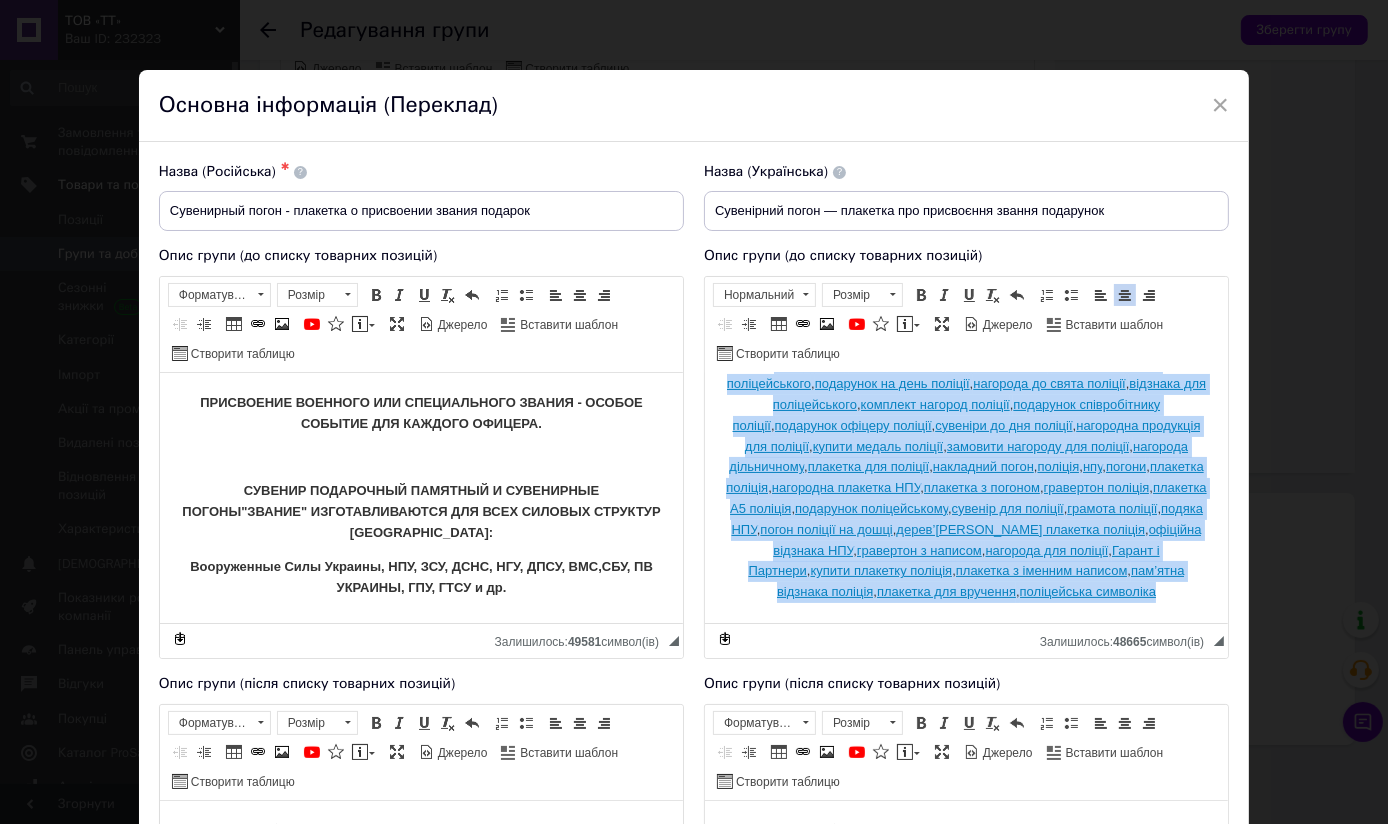 type 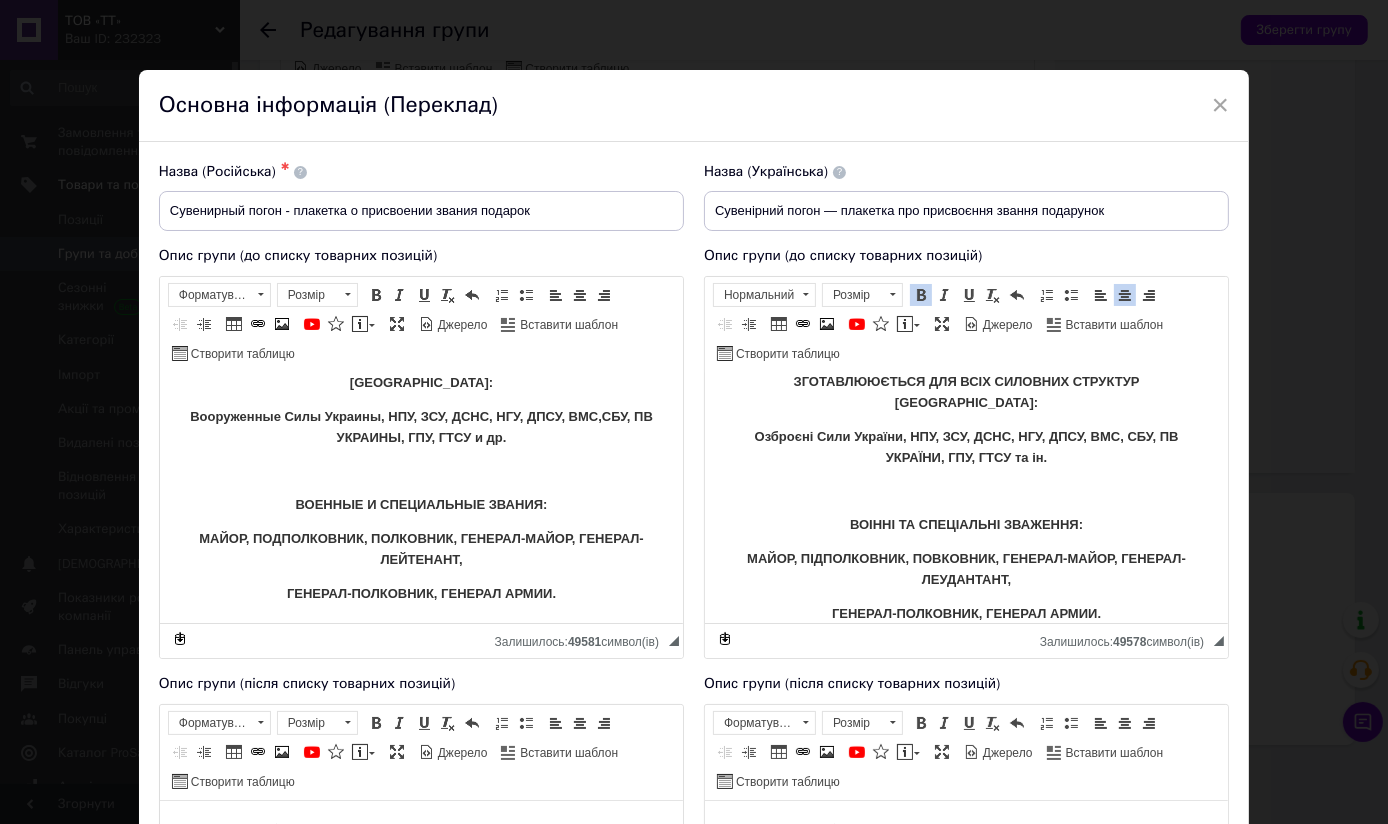 scroll, scrollTop: 150, scrollLeft: 0, axis: vertical 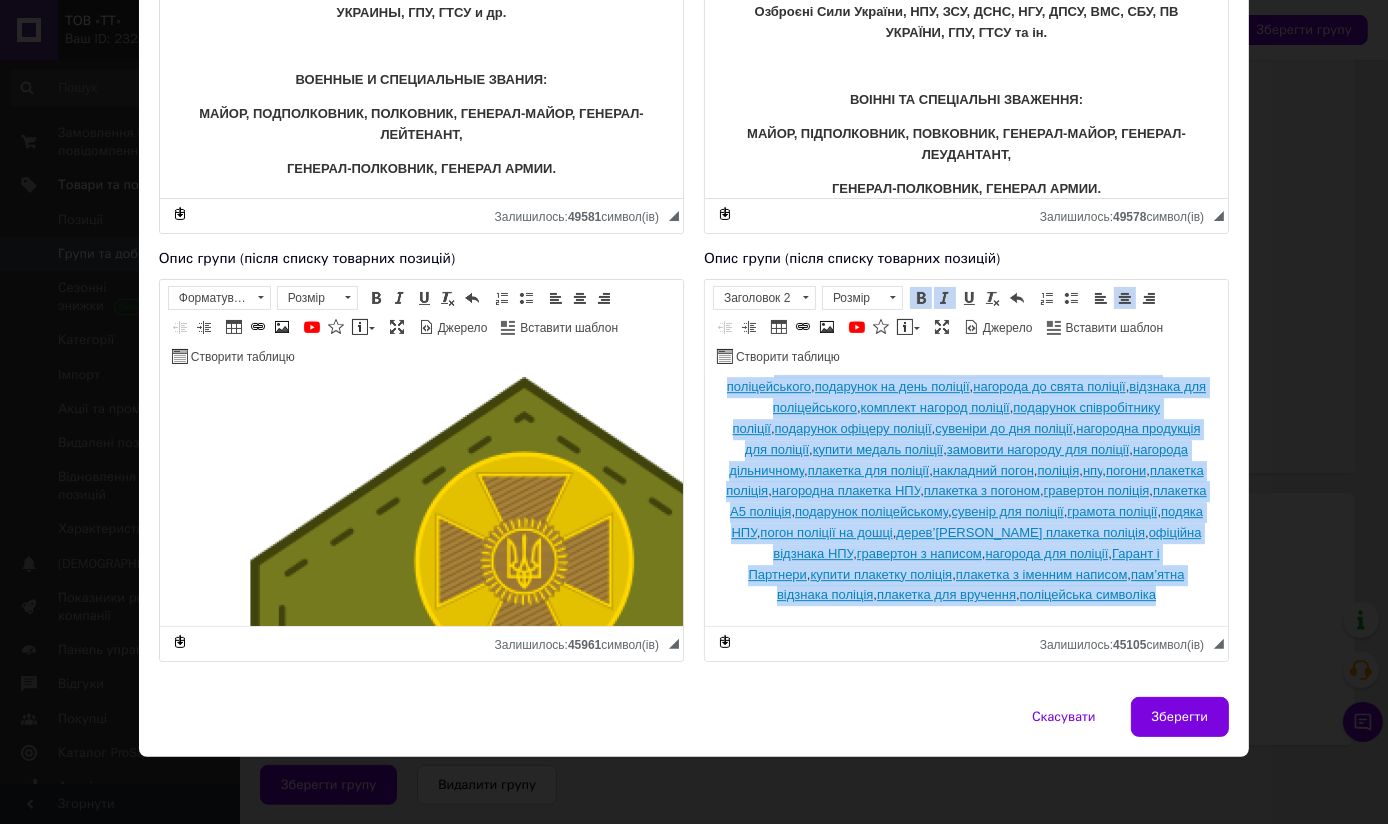 drag, startPoint x: 756, startPoint y: 402, endPoint x: 1132, endPoint y: 853, distance: 587.1771 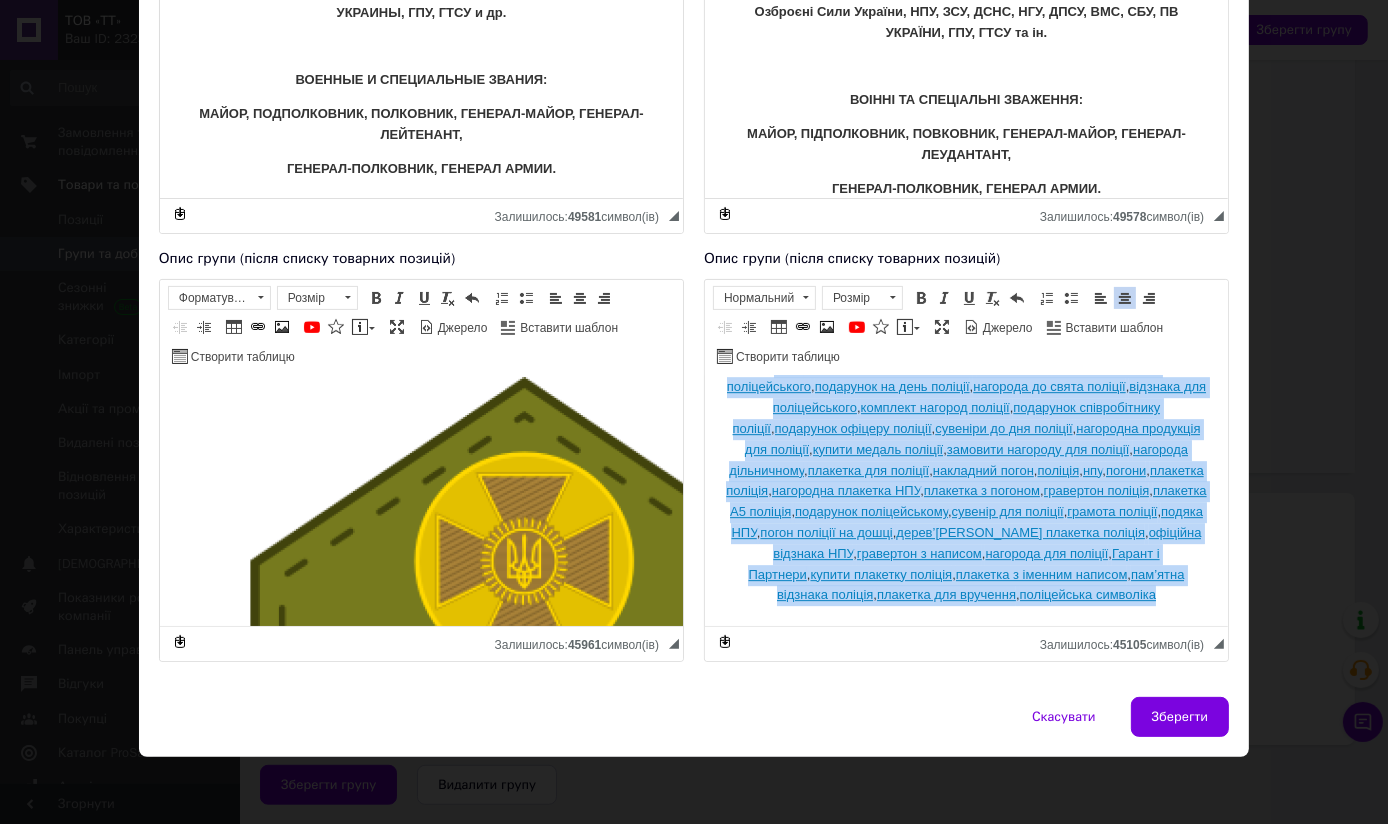 type 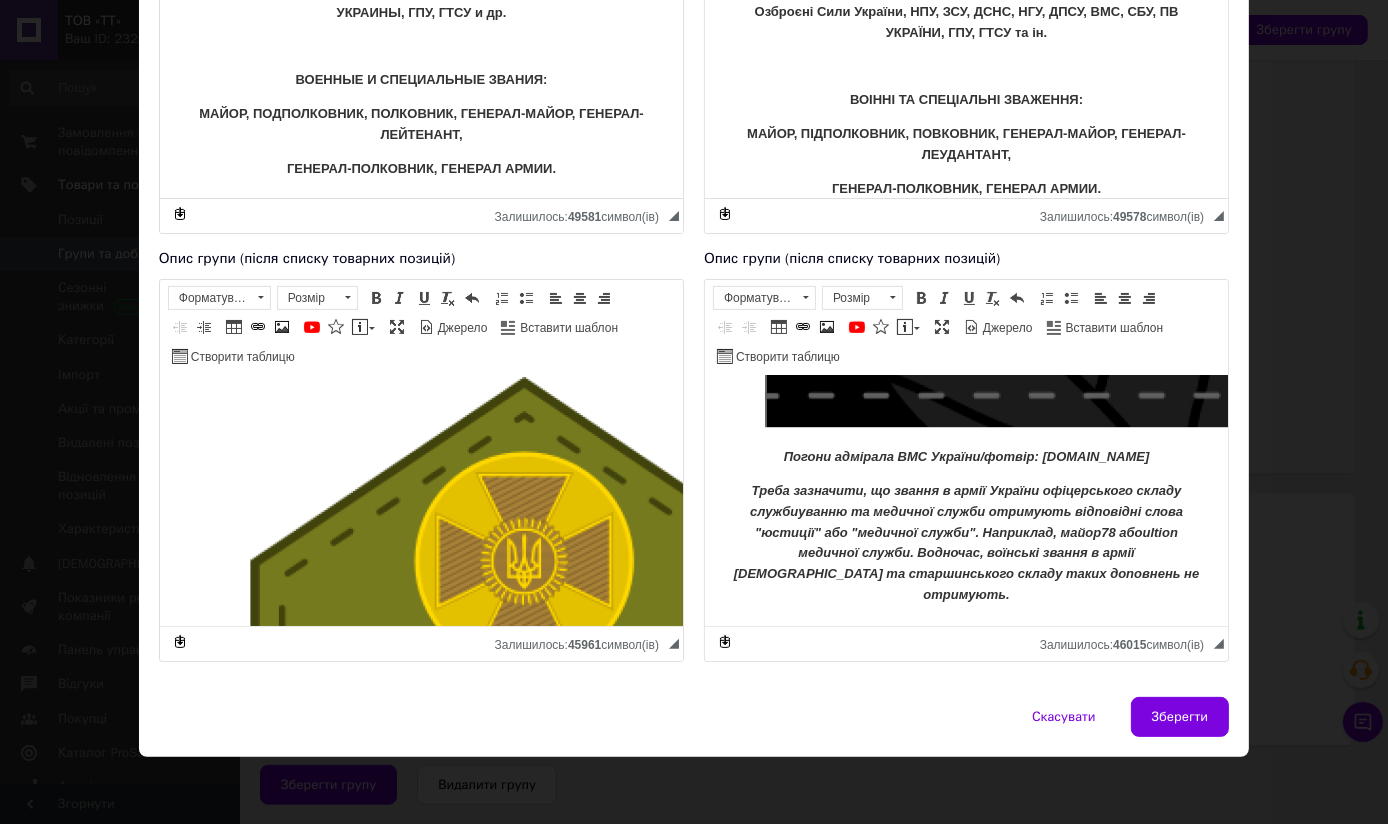 scroll, scrollTop: 75151, scrollLeft: 0, axis: vertical 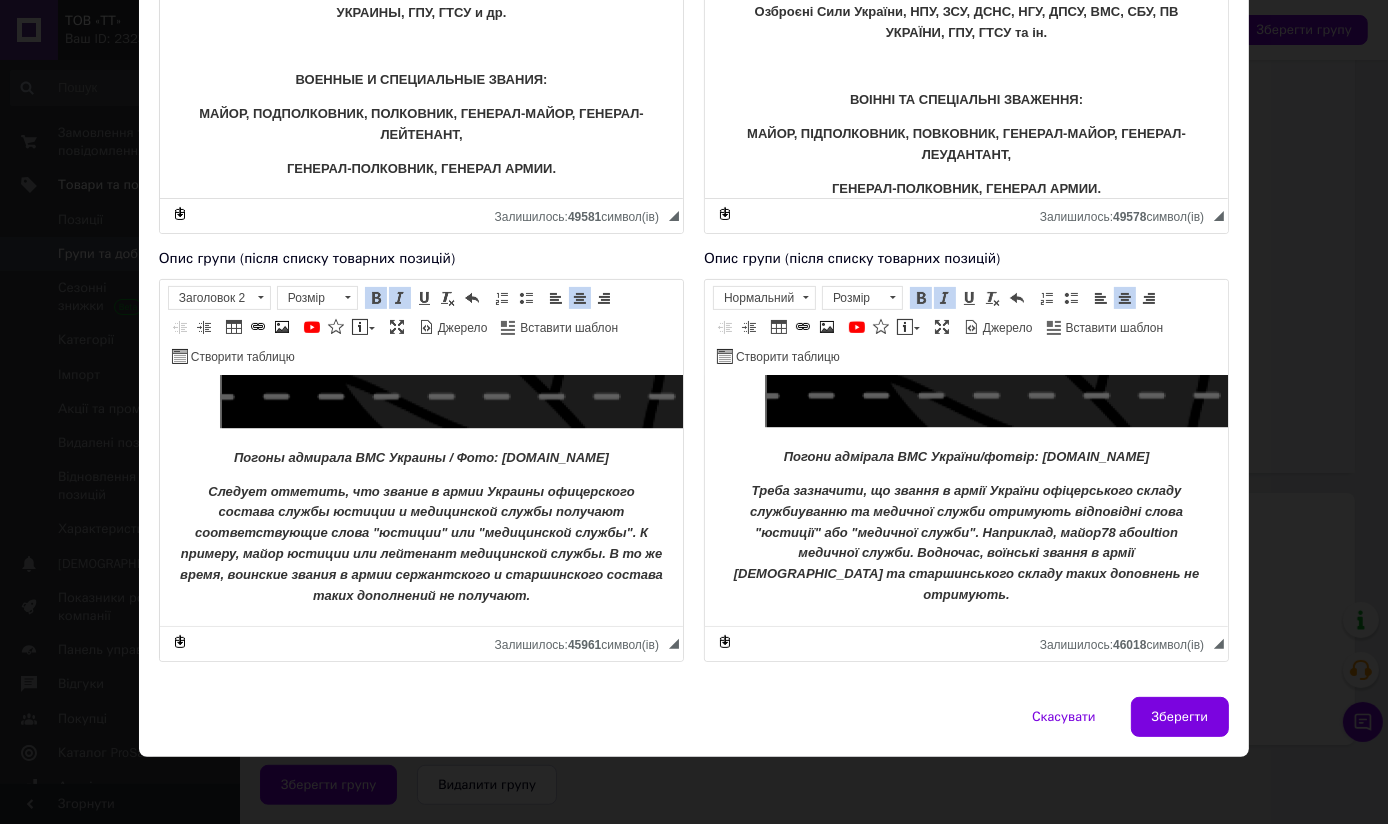 drag, startPoint x: 673, startPoint y: 395, endPoint x: 842, endPoint y: 972, distance: 601.24036 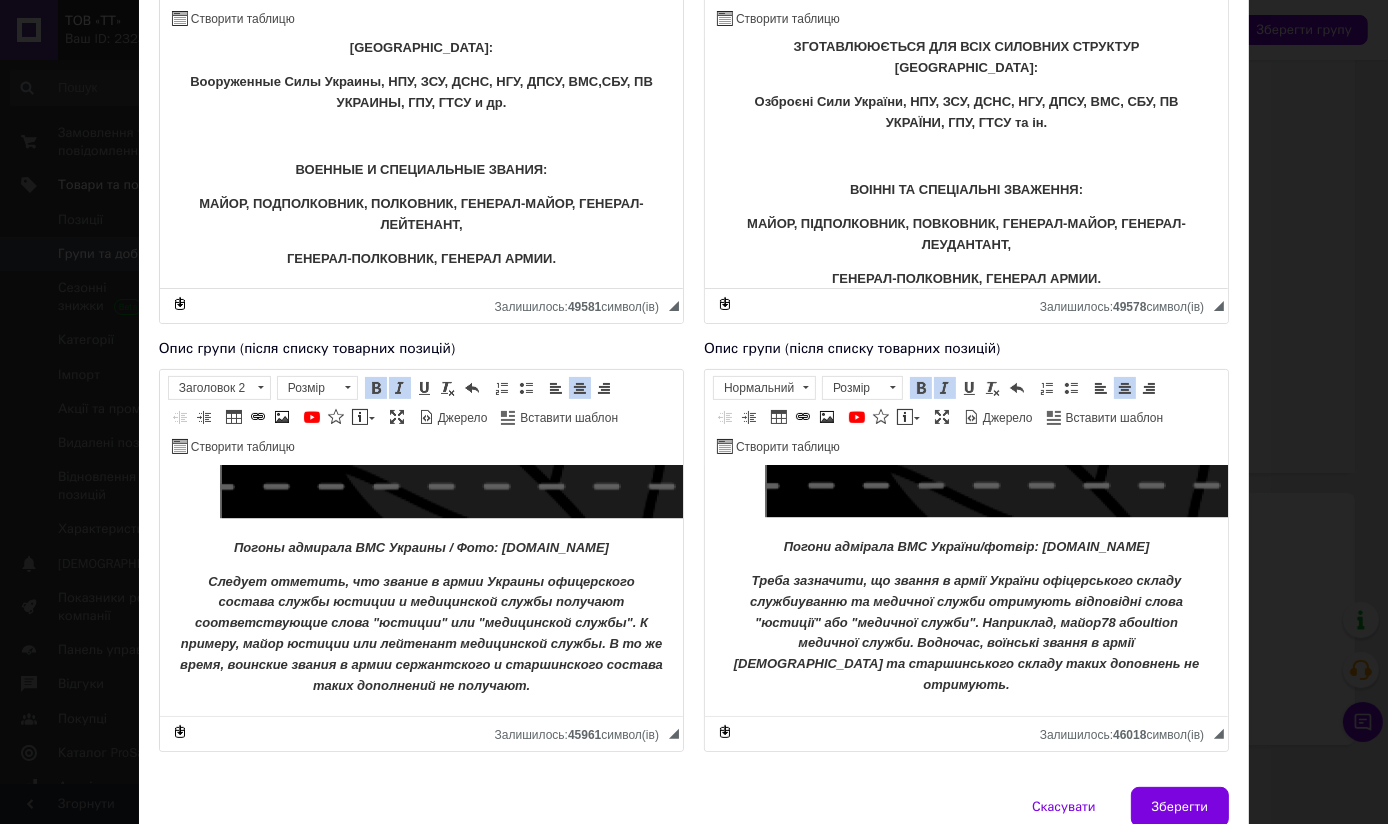 scroll, scrollTop: 334, scrollLeft: 0, axis: vertical 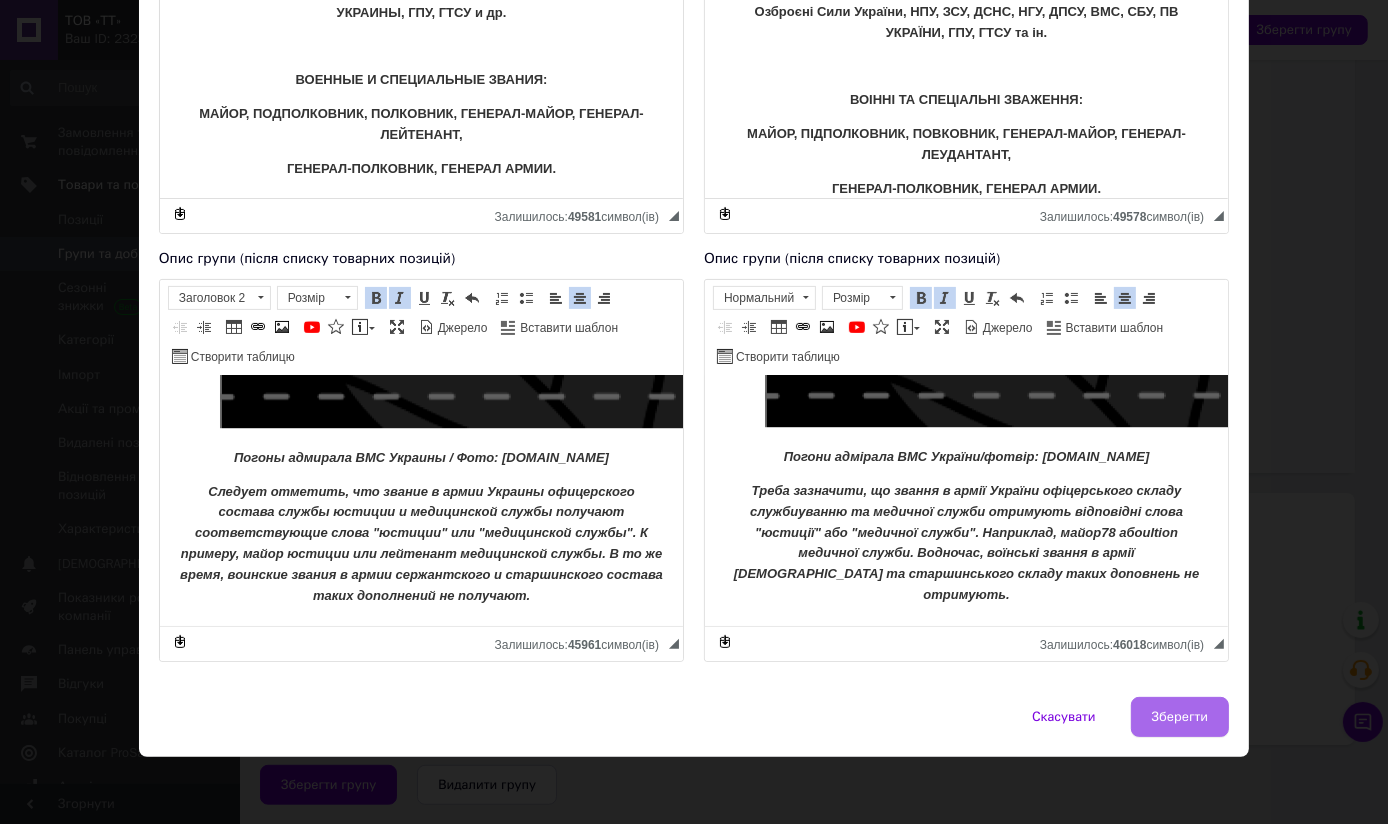 click on "Зберегти" at bounding box center (1180, 717) 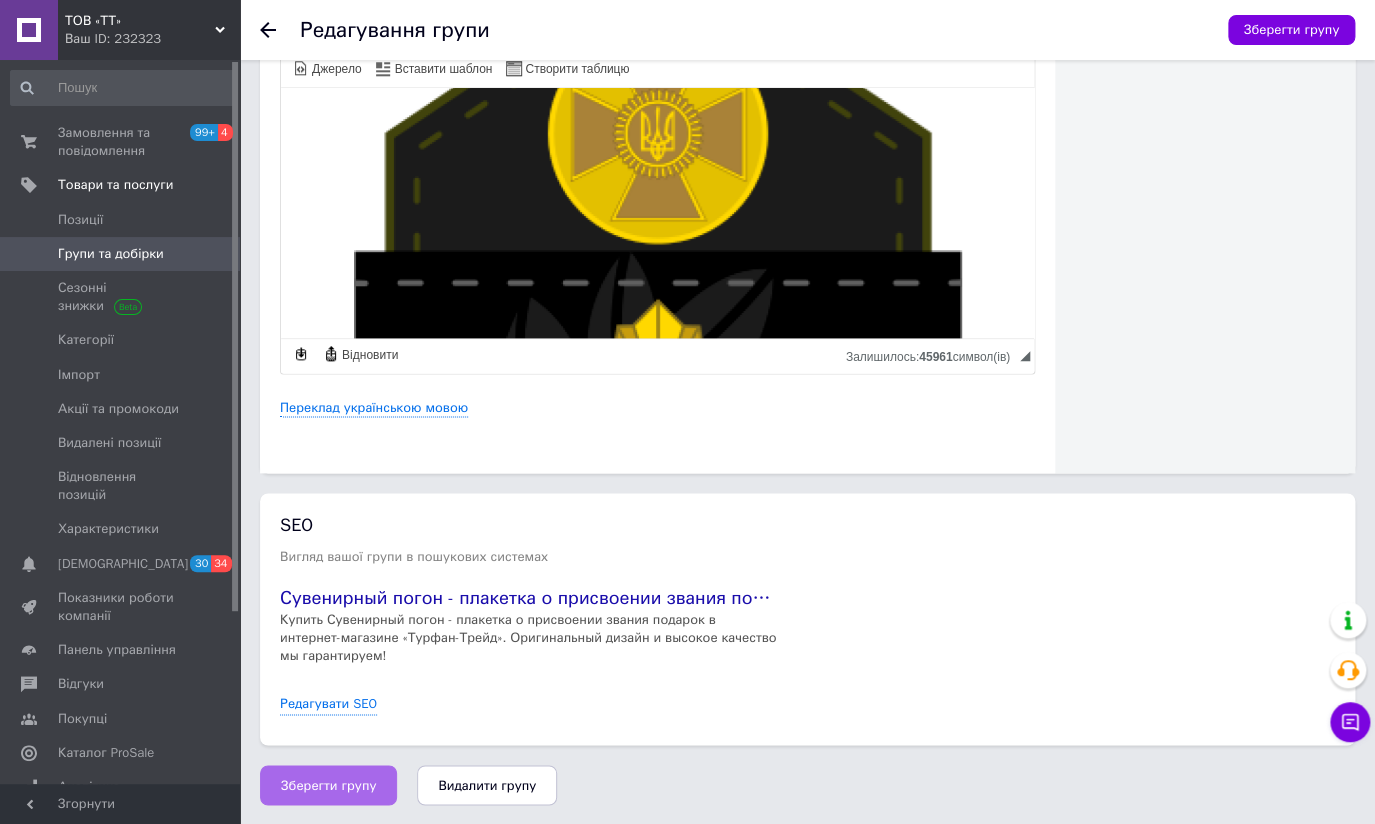 click on "Зберегти групу" at bounding box center (328, 785) 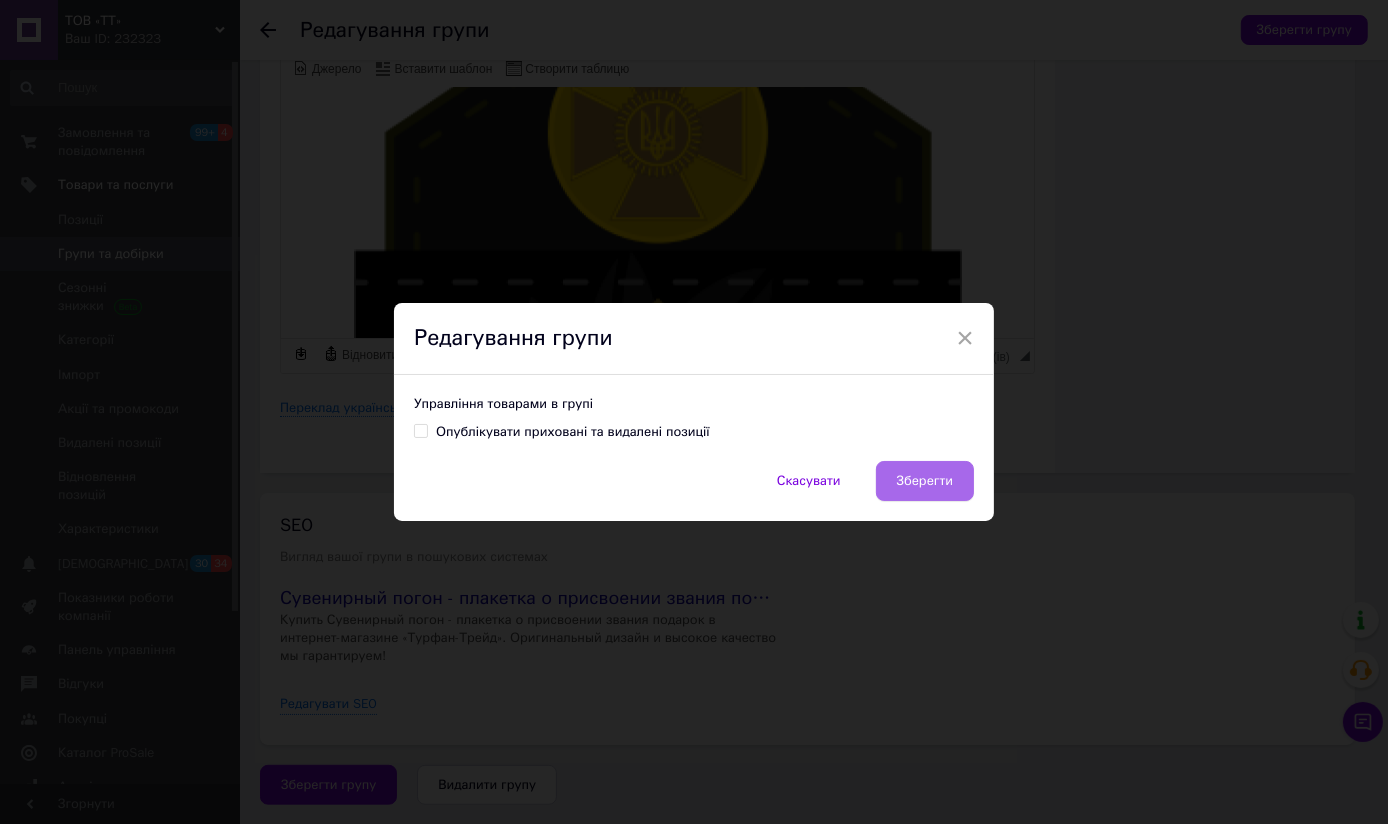 click on "Зберегти" at bounding box center [925, 481] 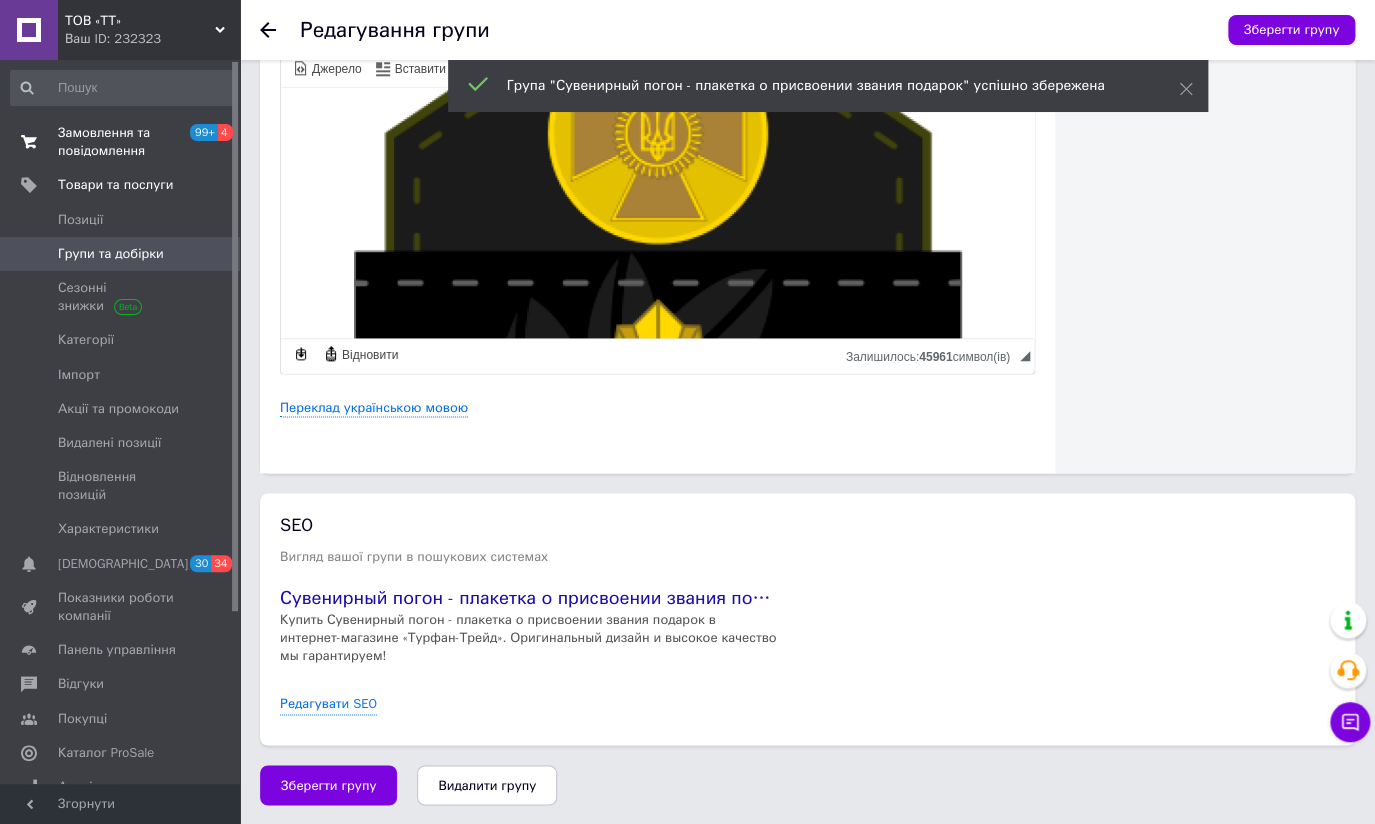click on "Замовлення та повідомлення" at bounding box center [121, 142] 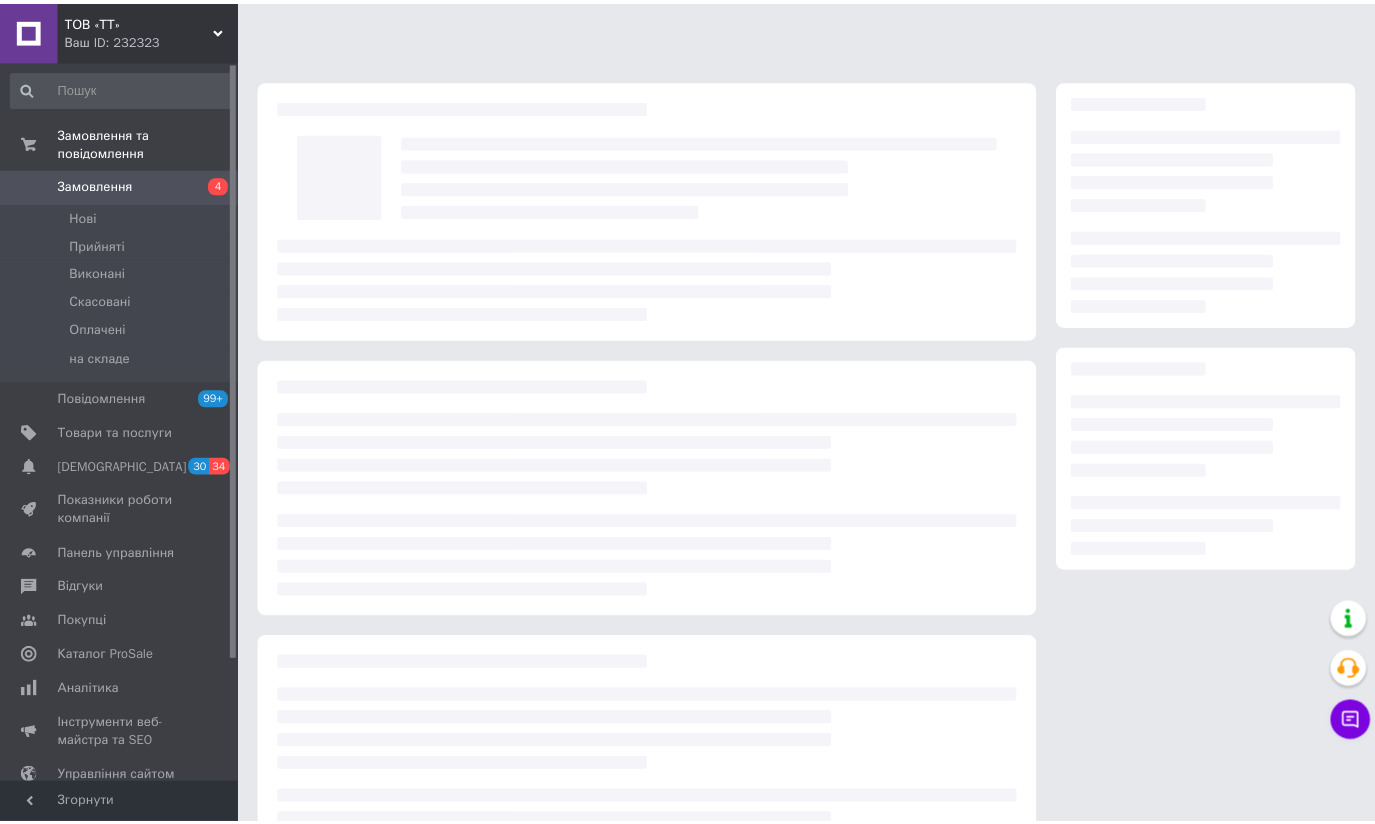 scroll, scrollTop: 0, scrollLeft: 0, axis: both 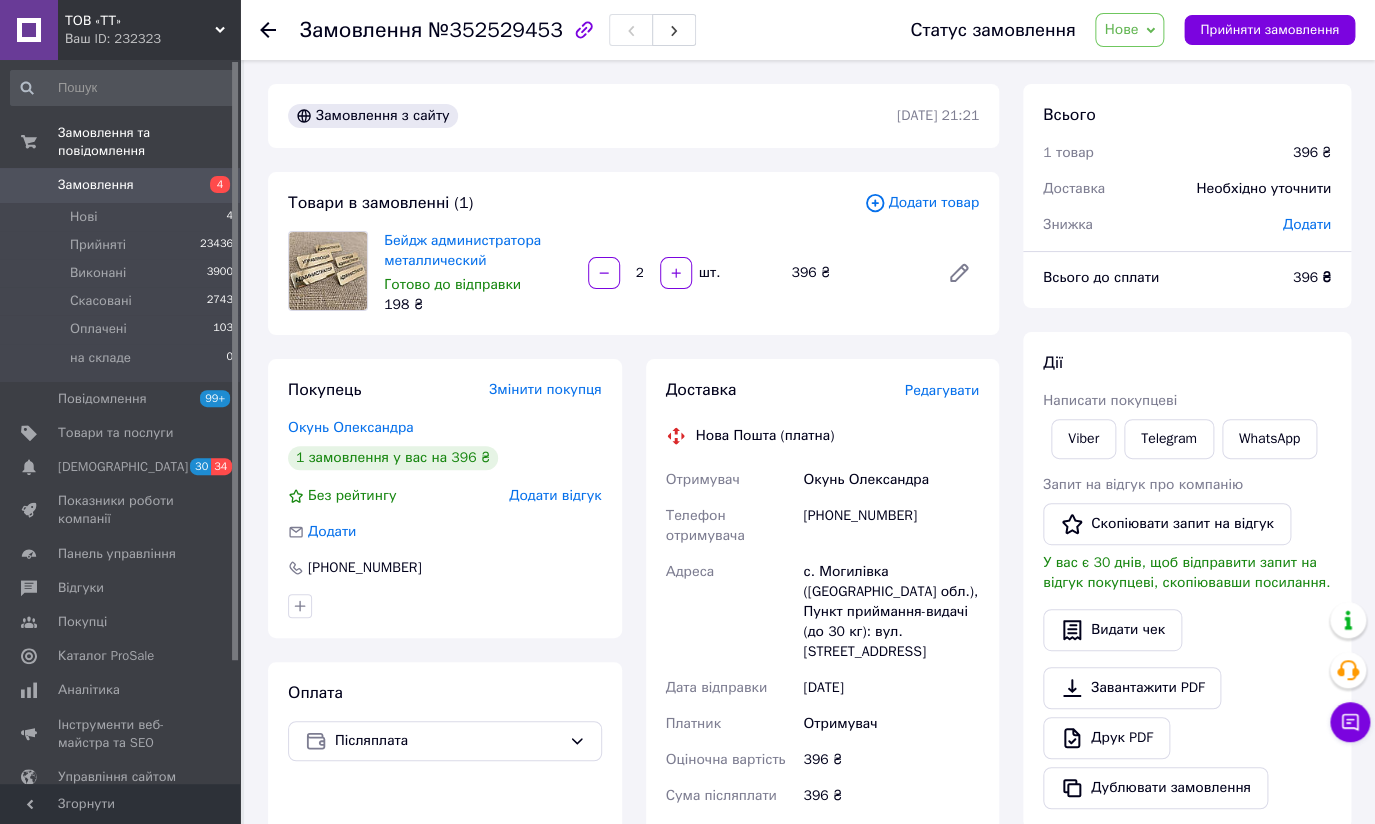 click on "4" at bounding box center [212, 185] 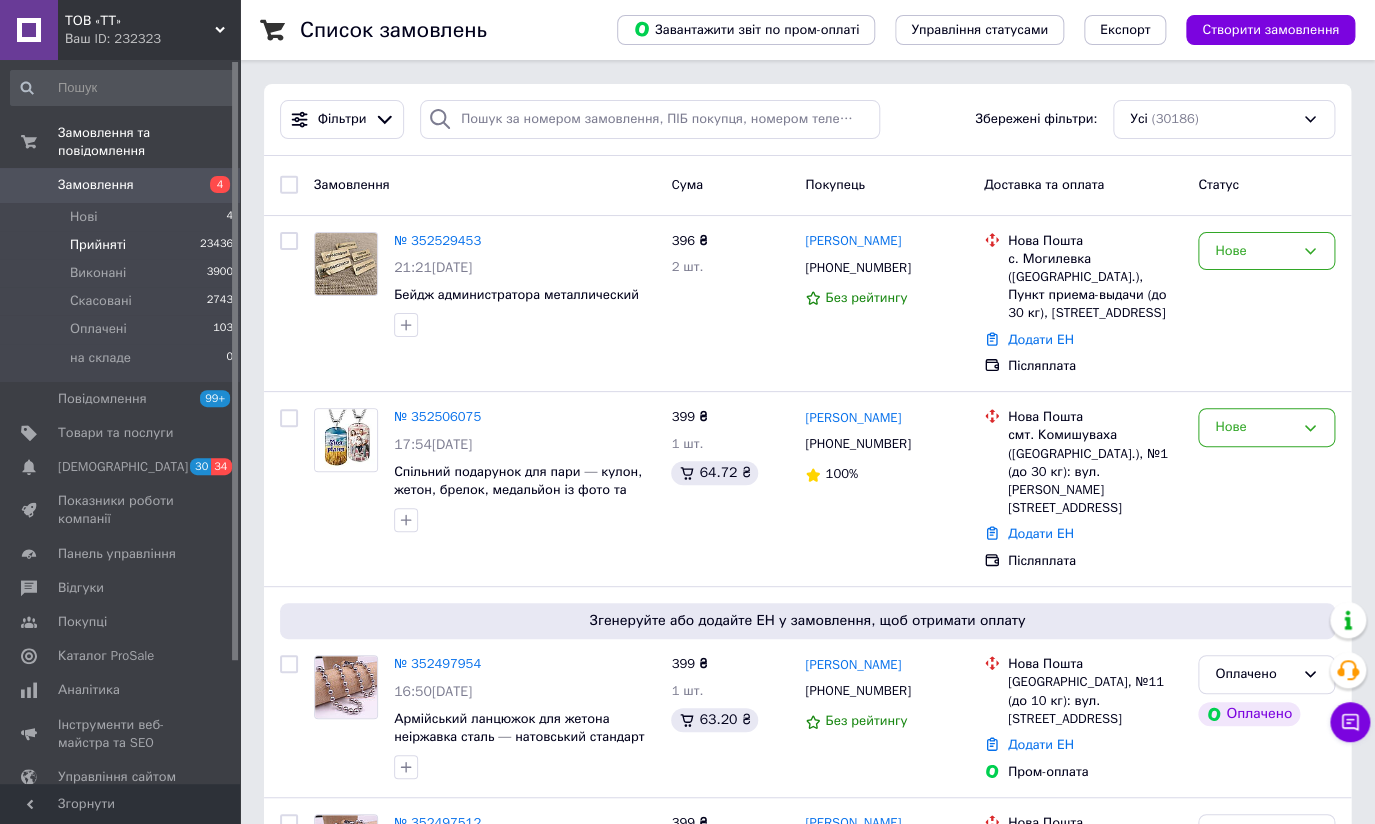 click on "Прийняті" at bounding box center (98, 245) 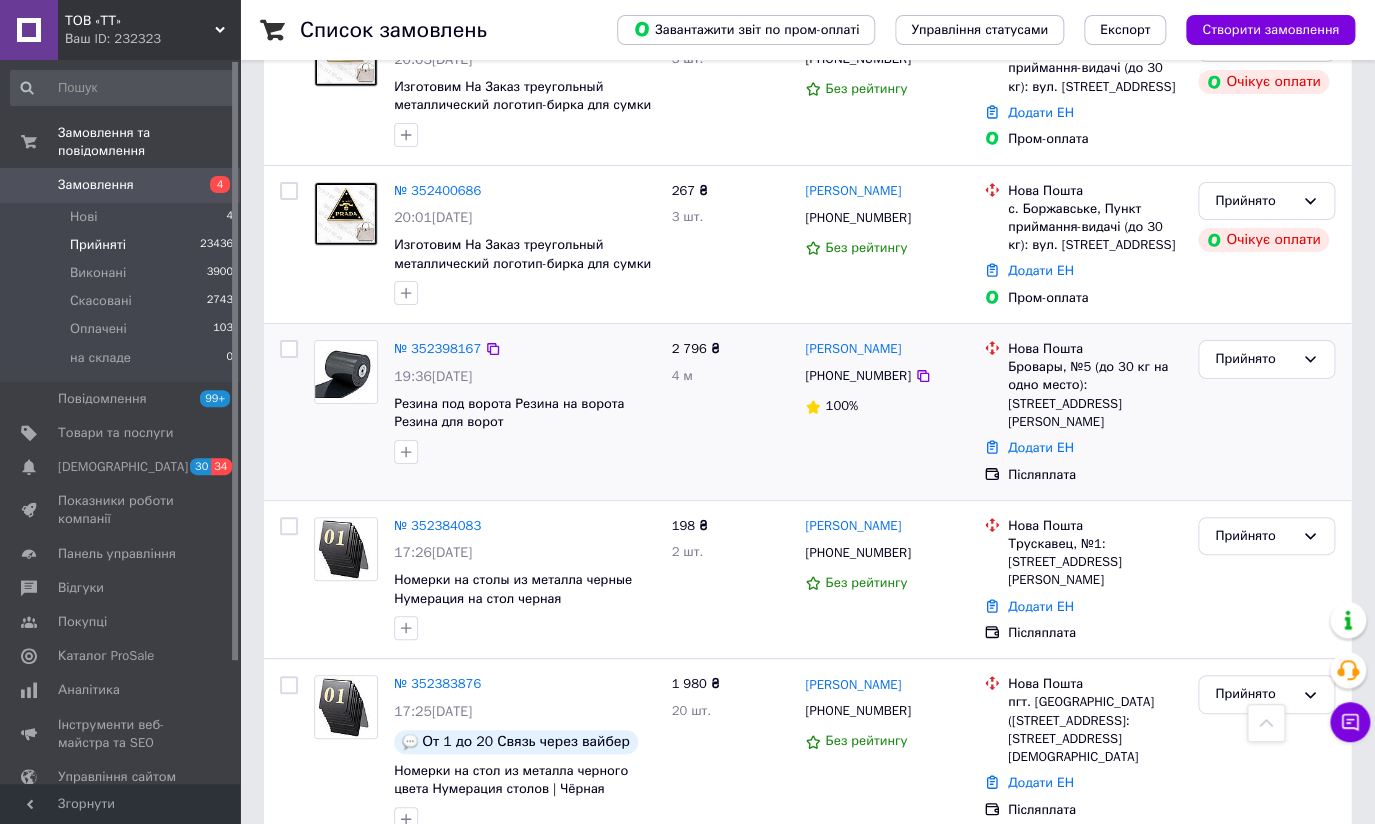 scroll, scrollTop: 2928, scrollLeft: 0, axis: vertical 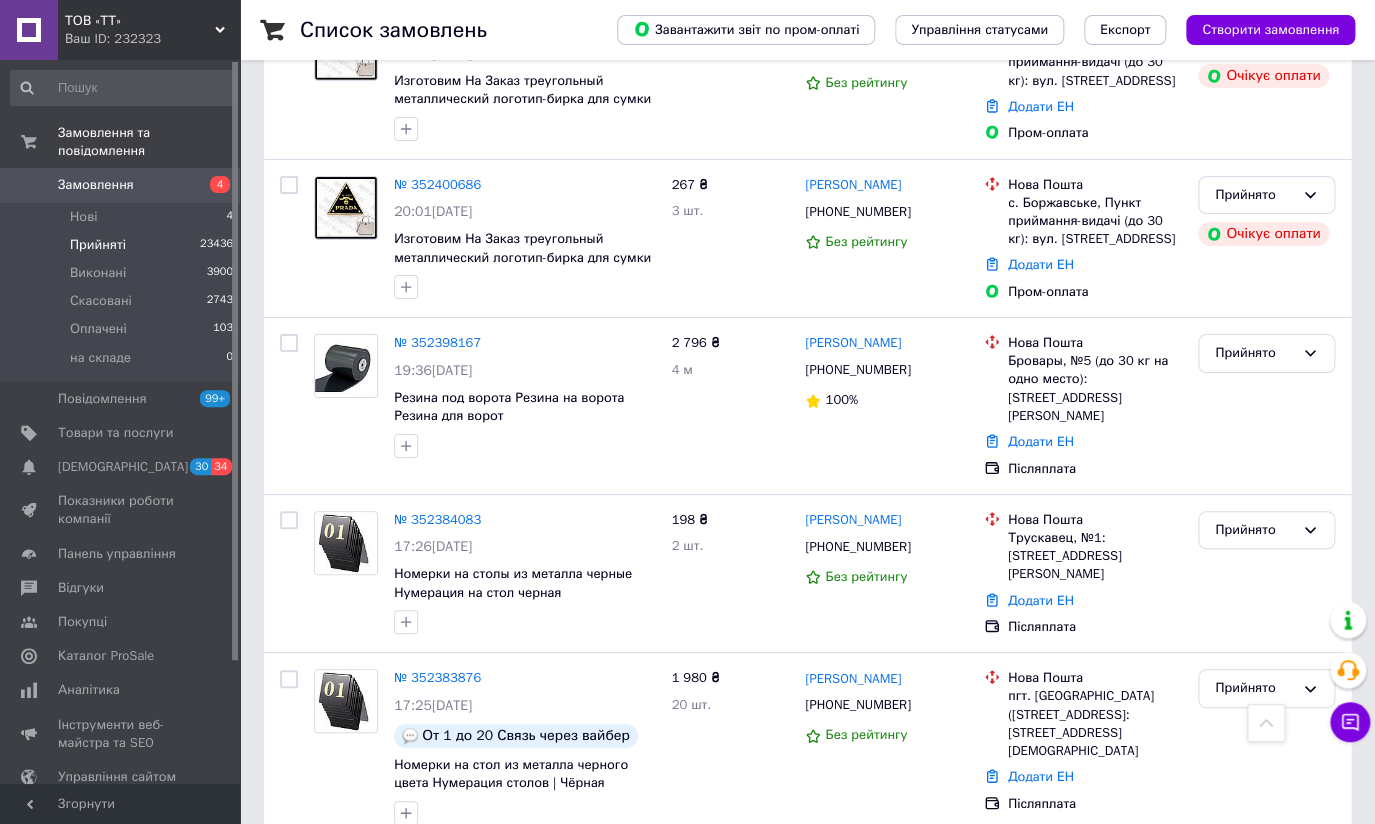 click on "2" at bounding box center [327, 886] 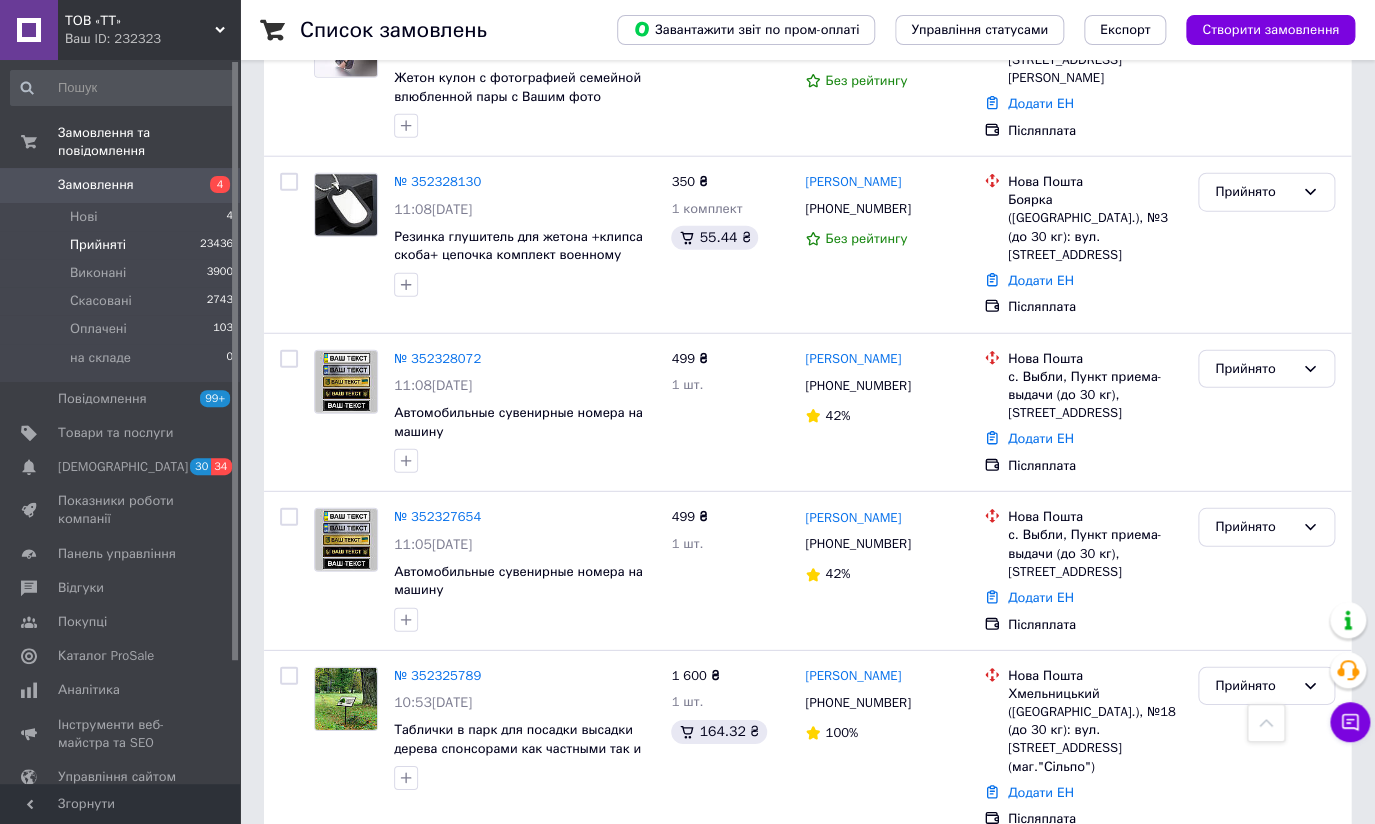 scroll, scrollTop: 2000, scrollLeft: 0, axis: vertical 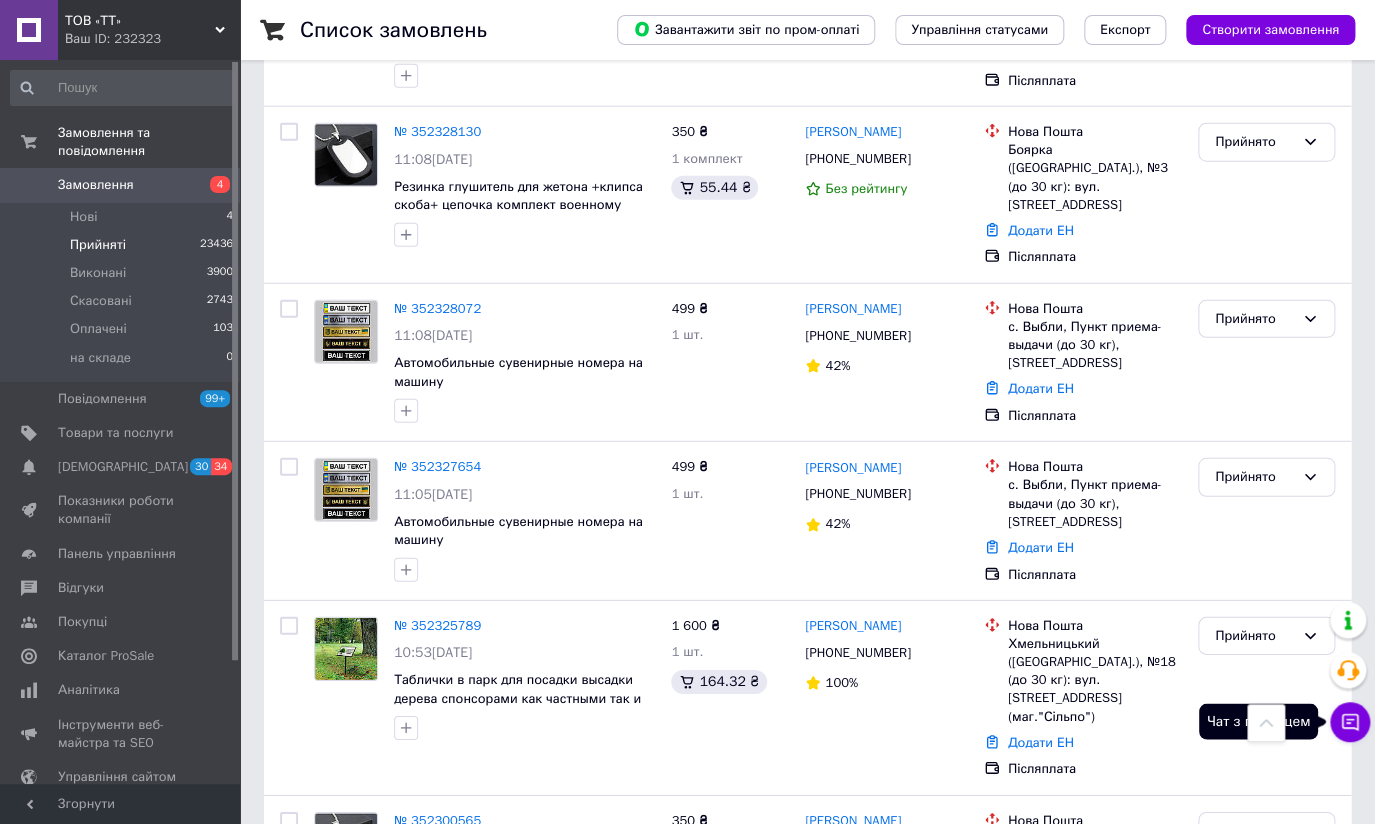 click on "Чат з покупцем" at bounding box center (1350, 722) 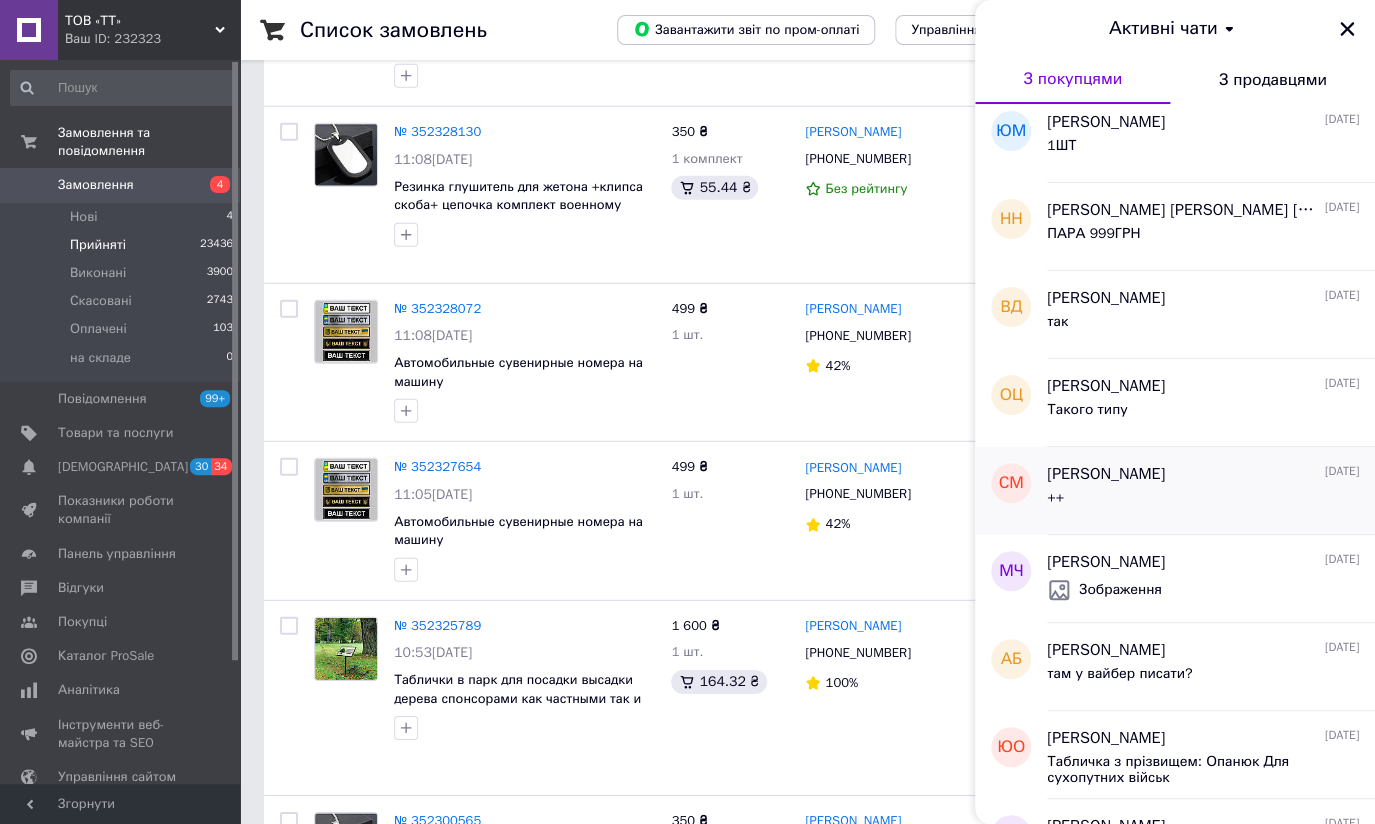 scroll, scrollTop: 818, scrollLeft: 0, axis: vertical 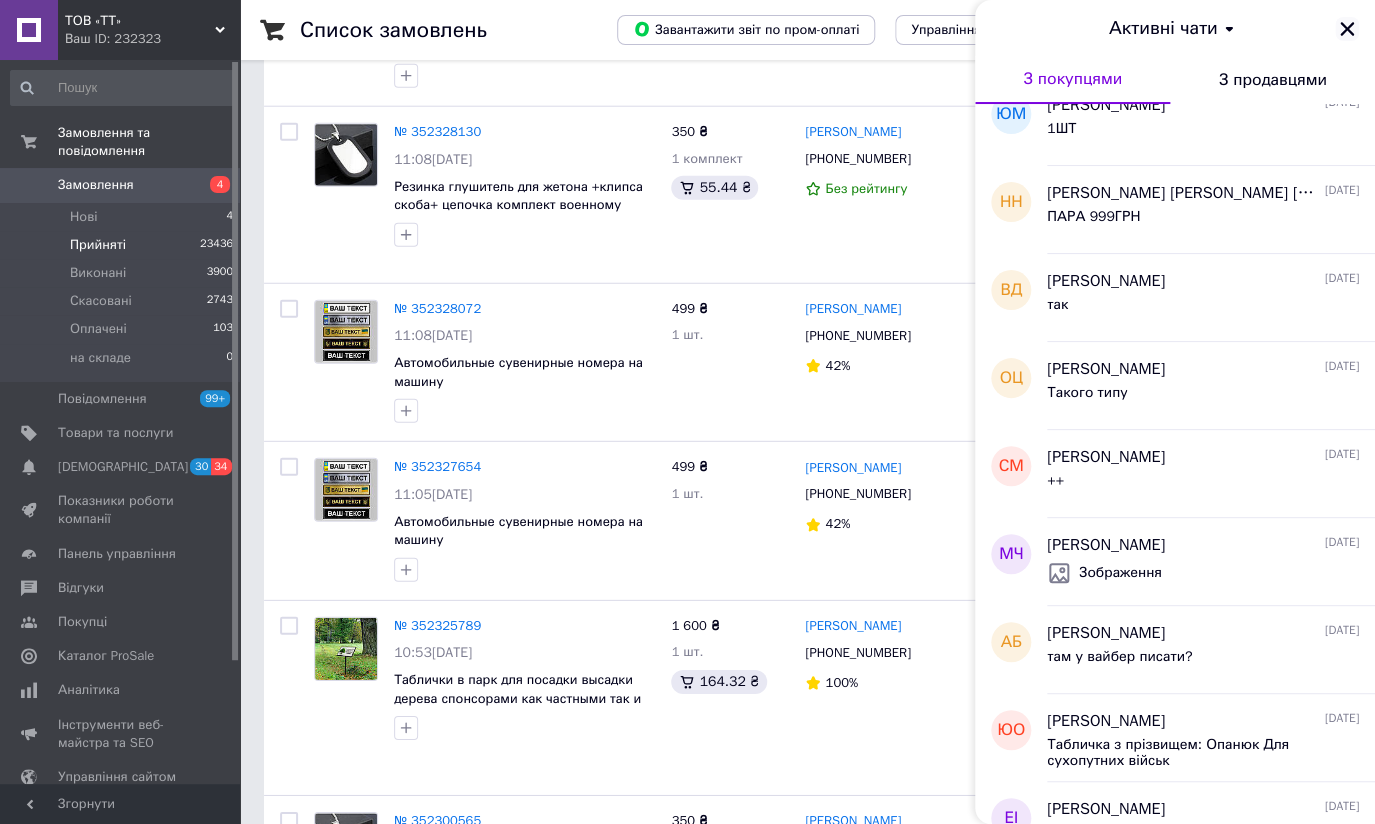 click 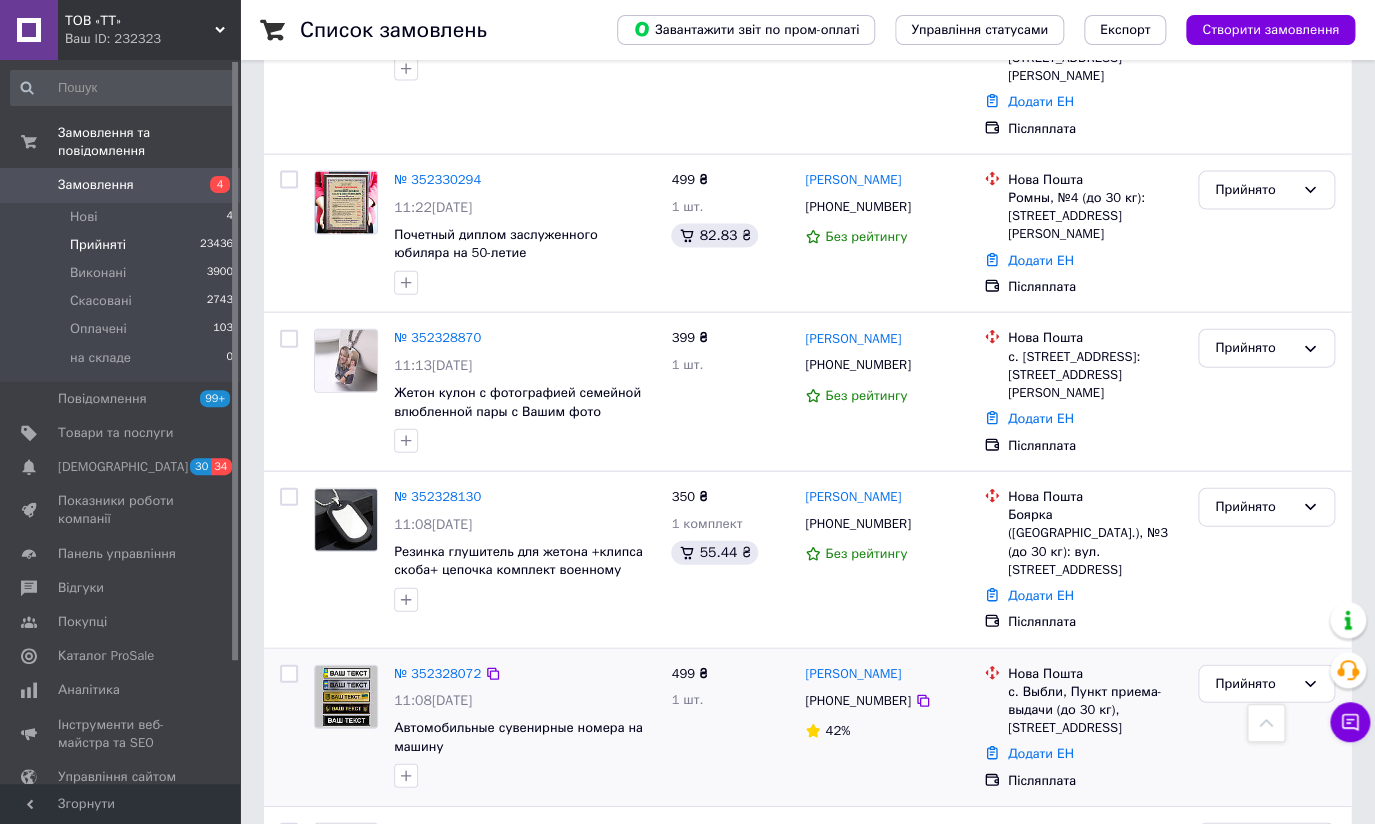 scroll, scrollTop: 1272, scrollLeft: 0, axis: vertical 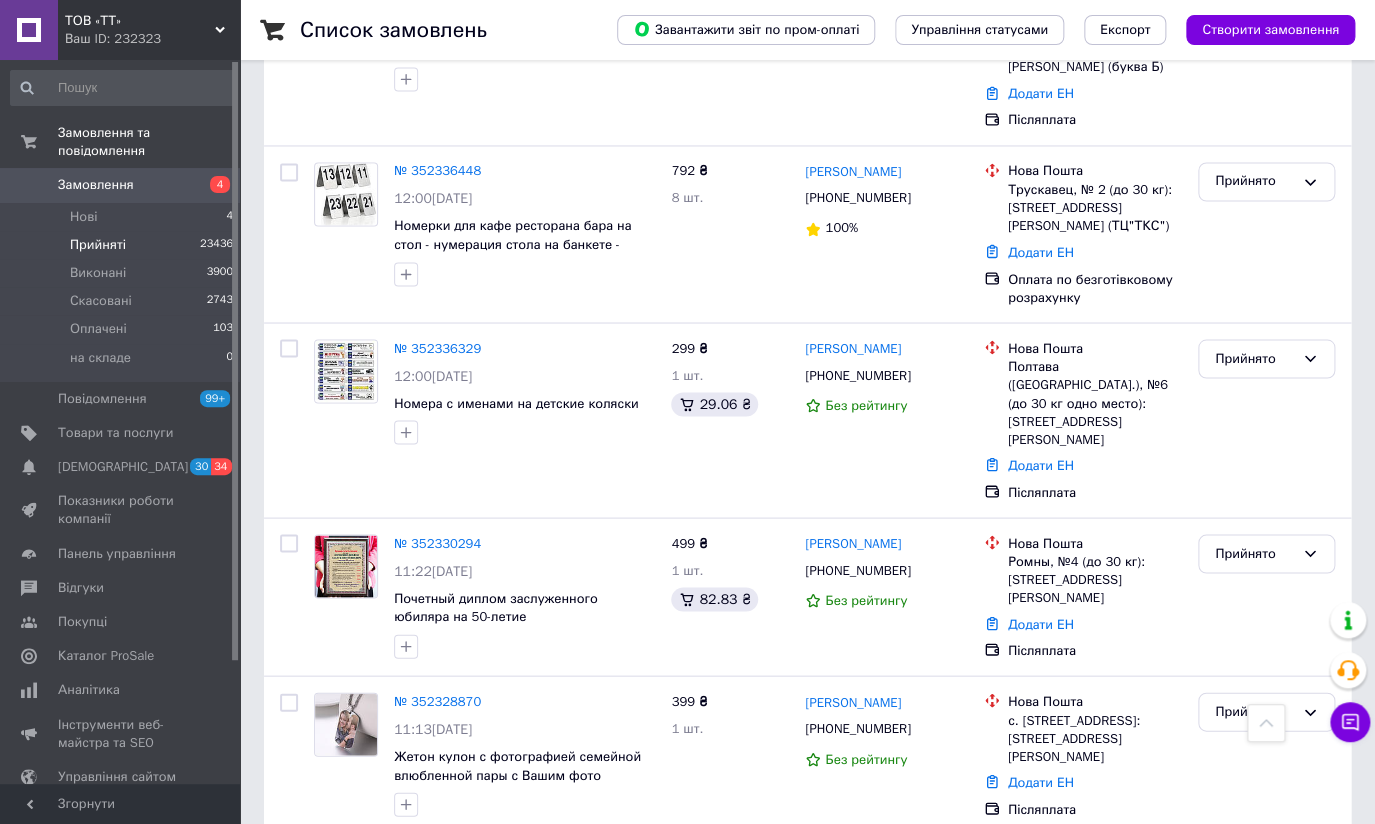 click on "4" at bounding box center (212, 185) 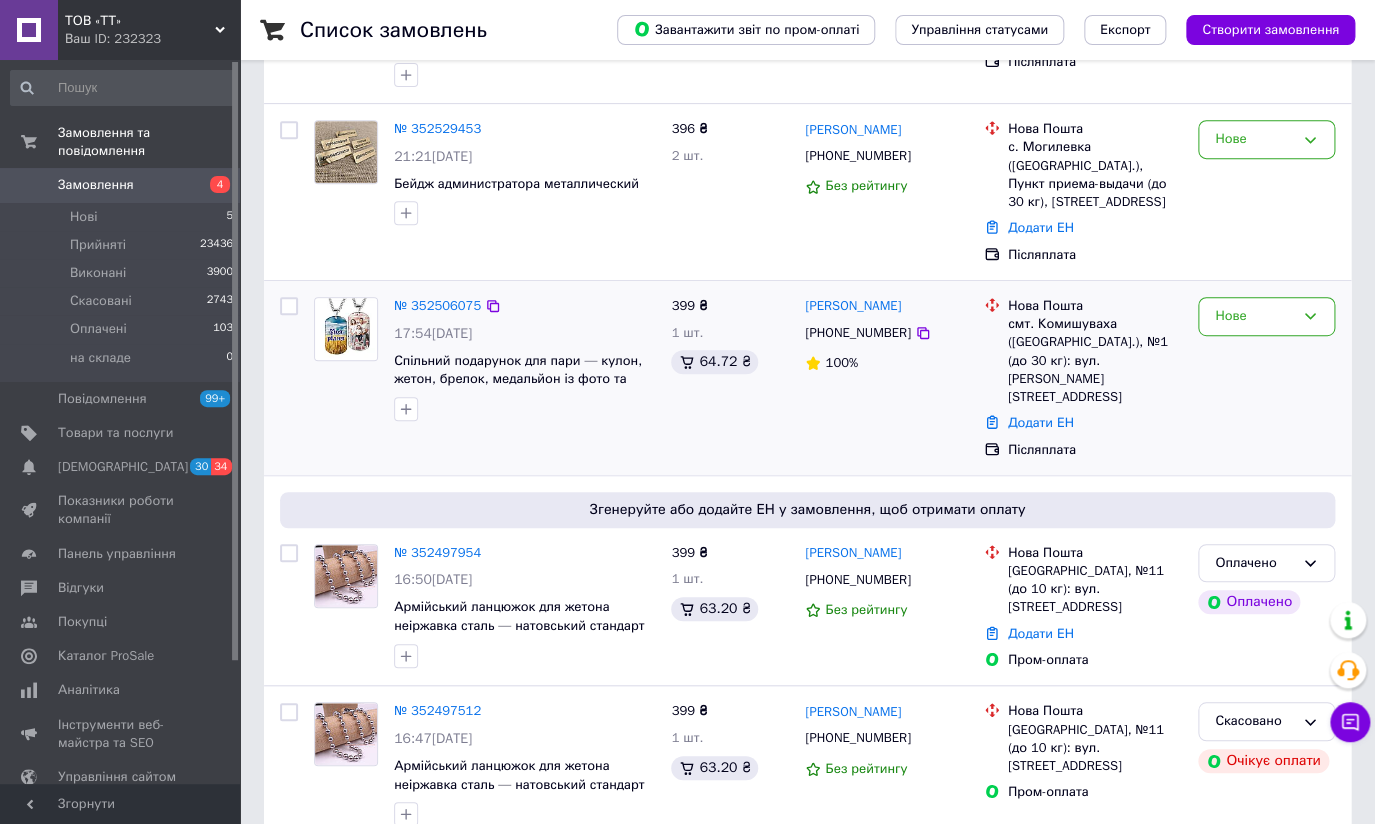 scroll, scrollTop: 272, scrollLeft: 0, axis: vertical 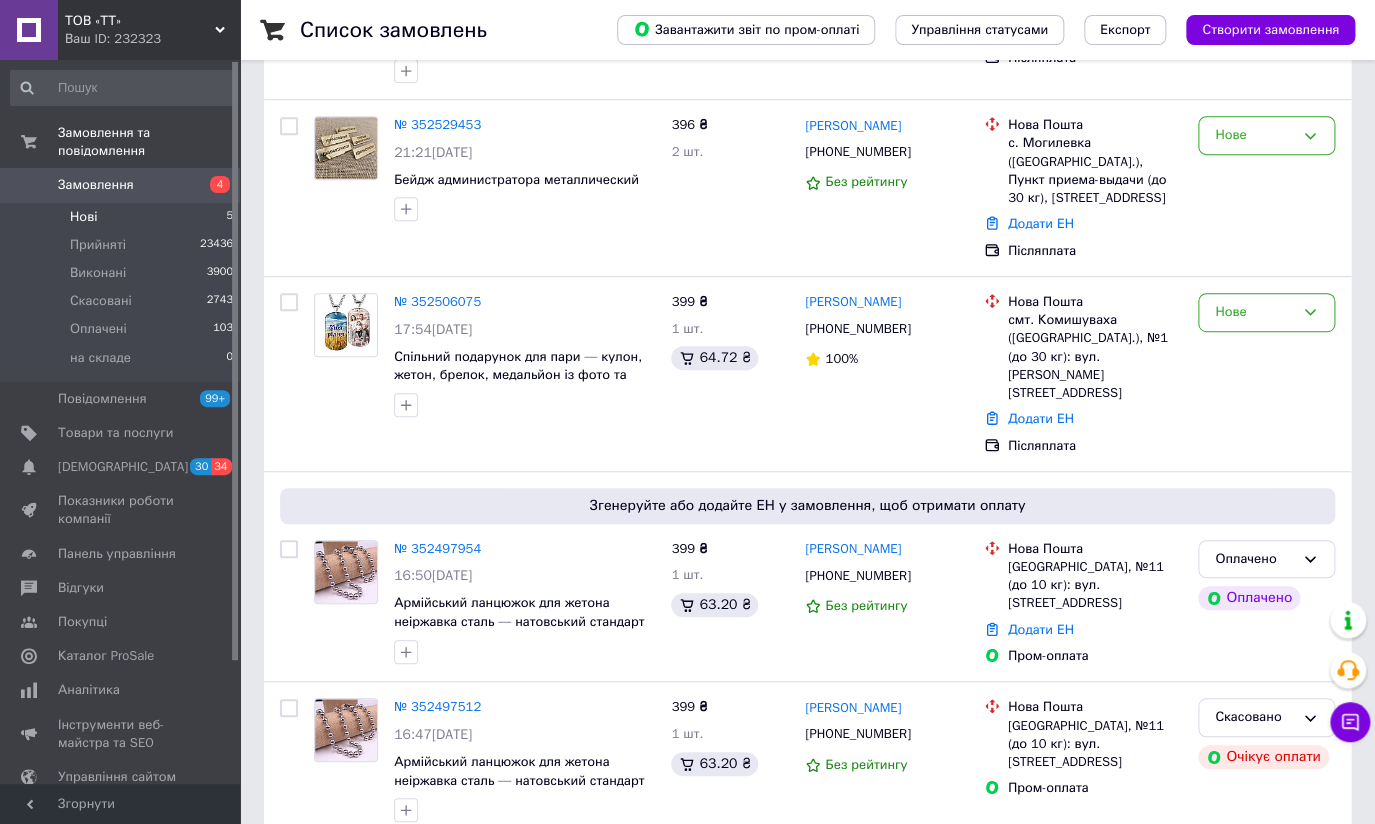 click on "Нові 5" at bounding box center (122, 217) 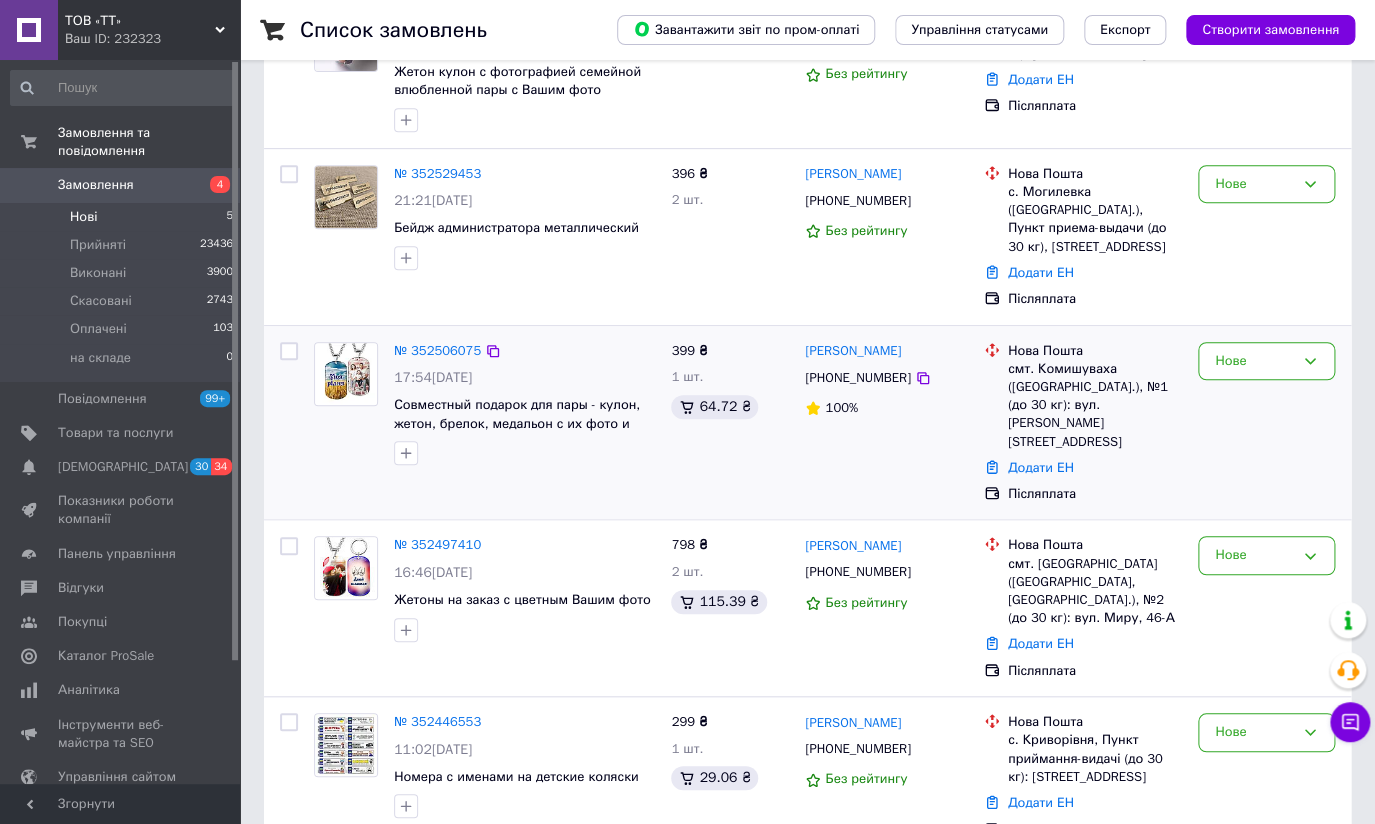 scroll, scrollTop: 314, scrollLeft: 0, axis: vertical 